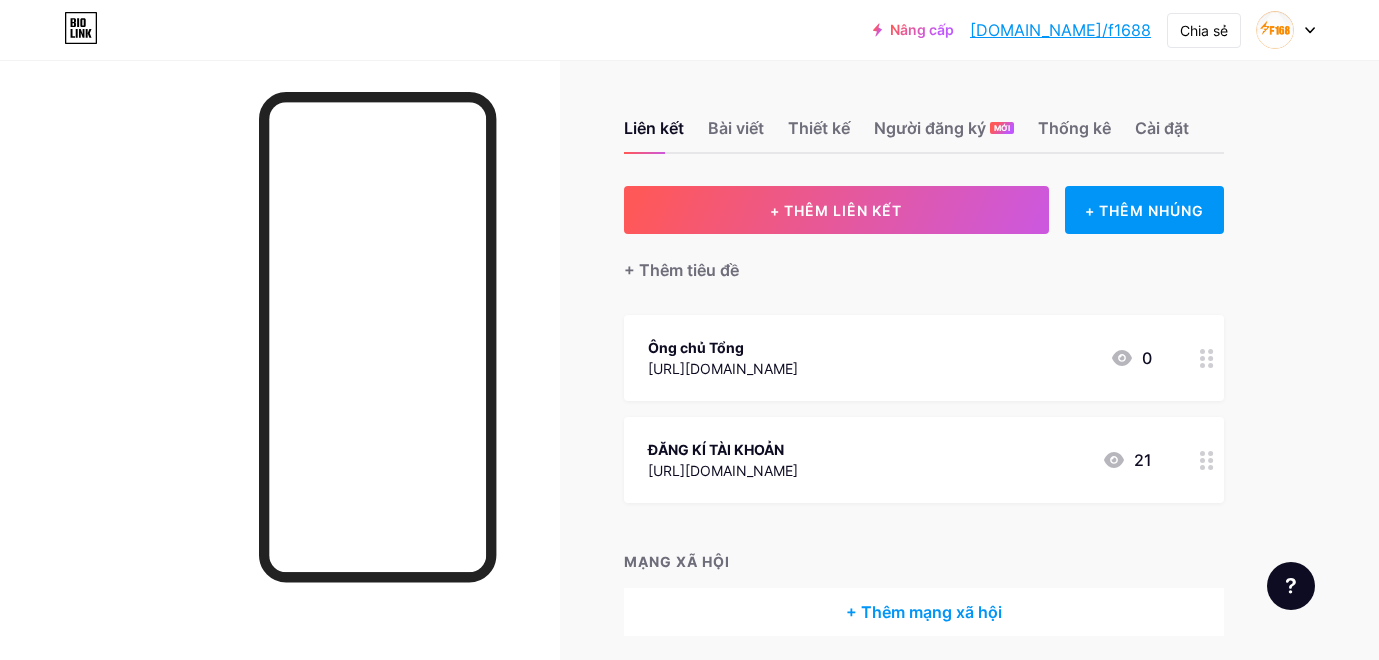 scroll, scrollTop: 0, scrollLeft: 0, axis: both 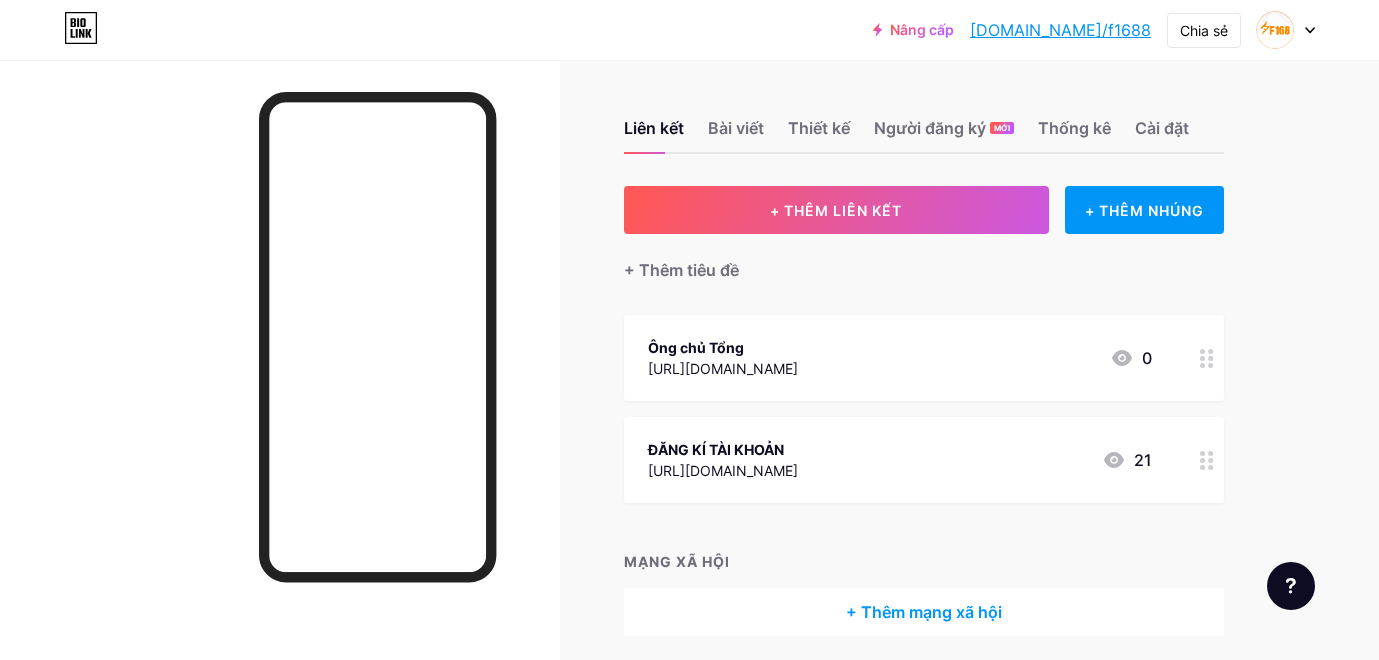 click at bounding box center (280, 390) 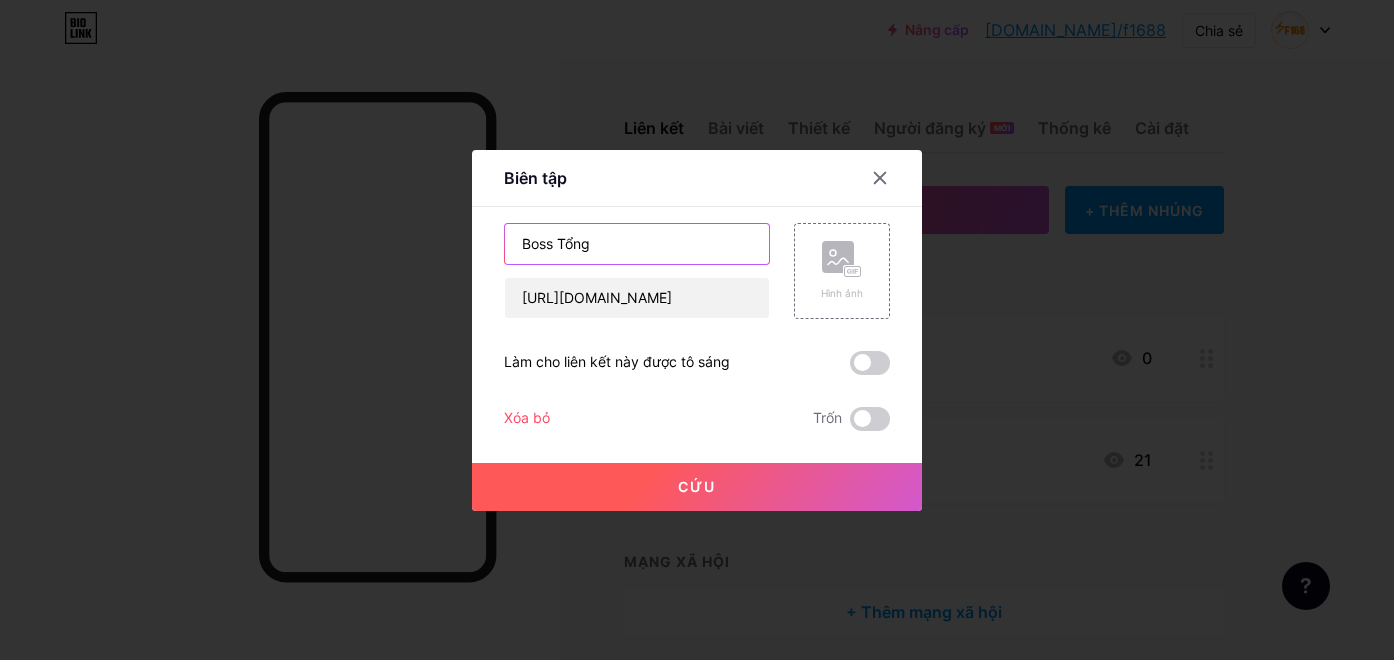 click on "Boss Tổng" at bounding box center [637, 244] 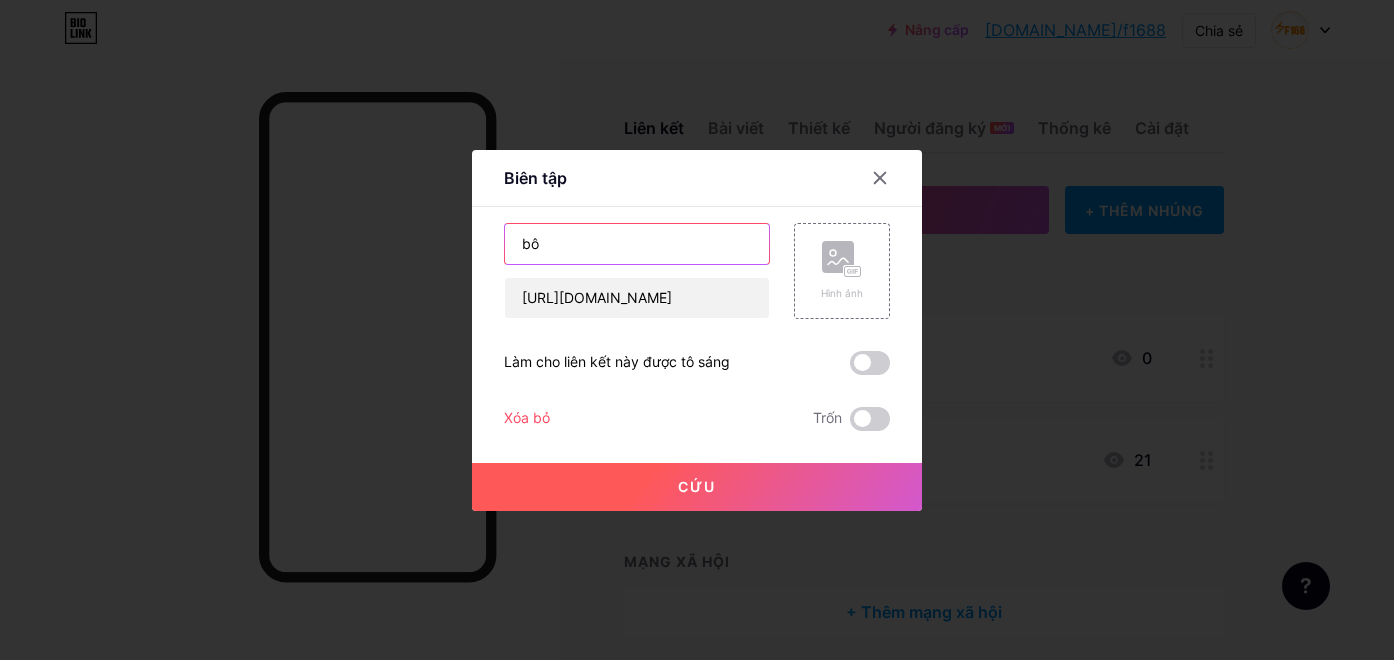 type on "b" 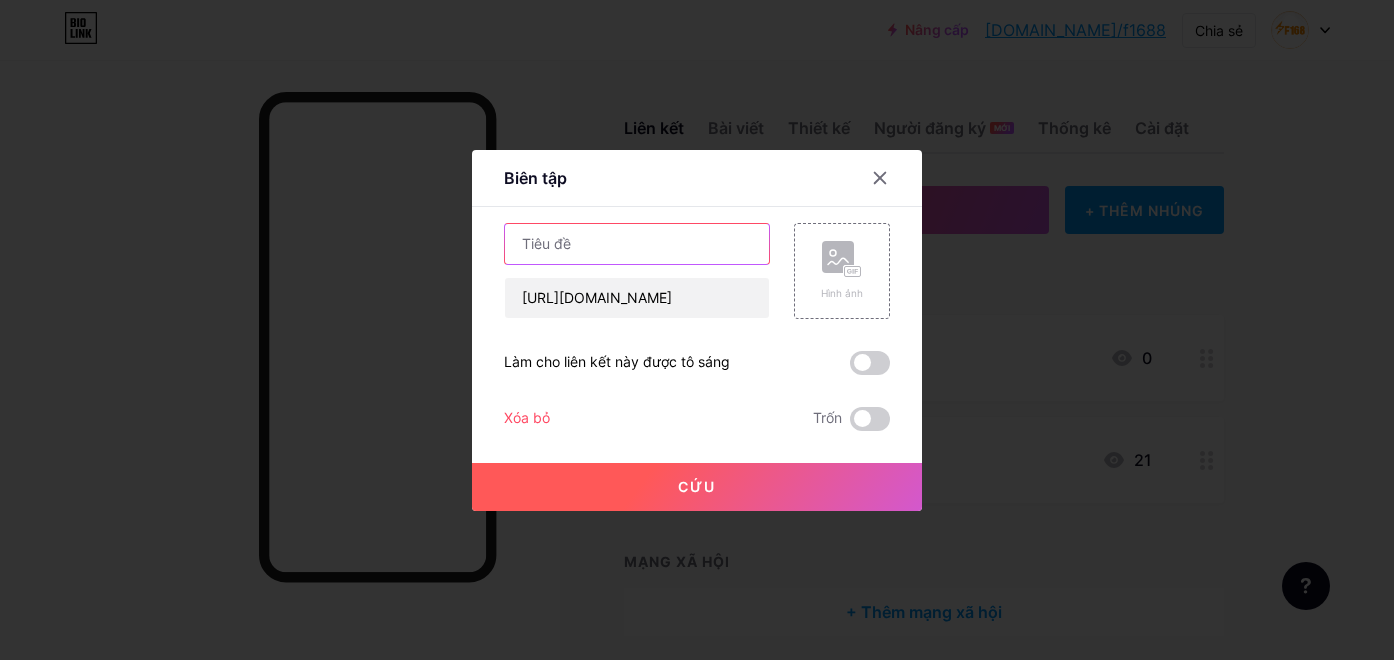 type on "O" 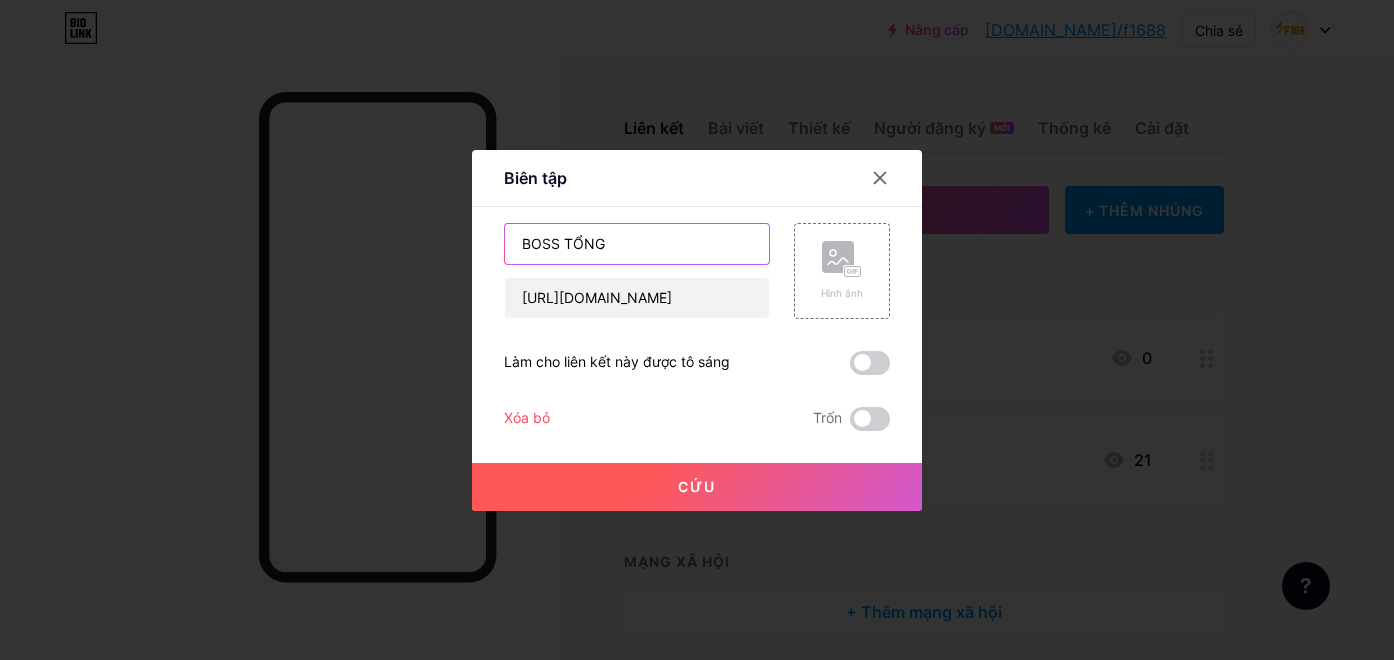 type on "BOSS TỔNG" 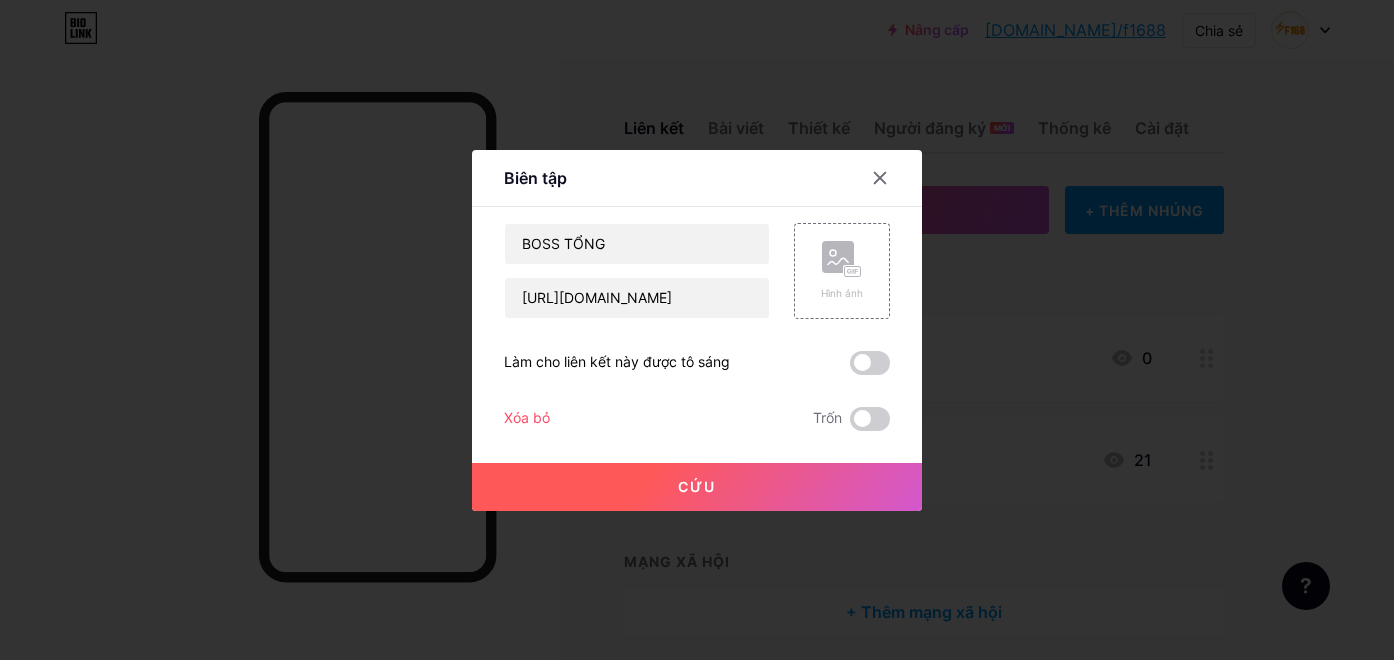 click on "Cứu" at bounding box center (697, 486) 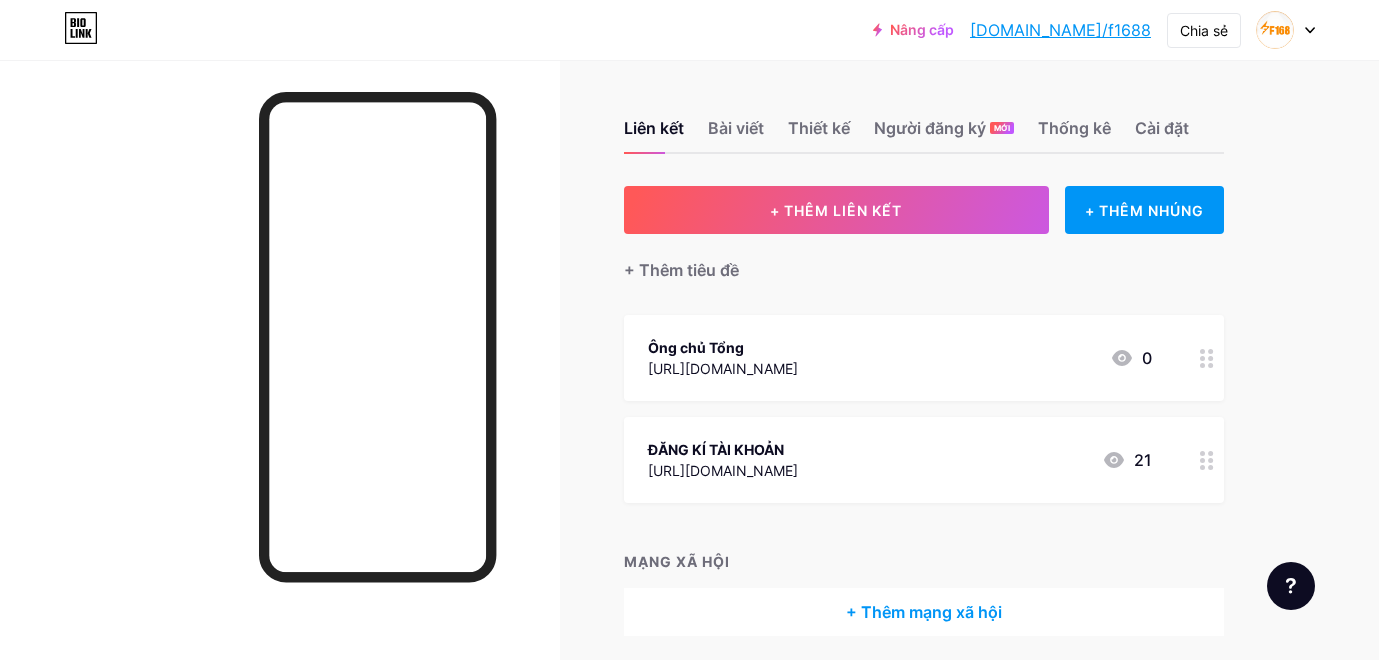 drag, startPoint x: 550, startPoint y: 354, endPoint x: 633, endPoint y: 355, distance: 83.00603 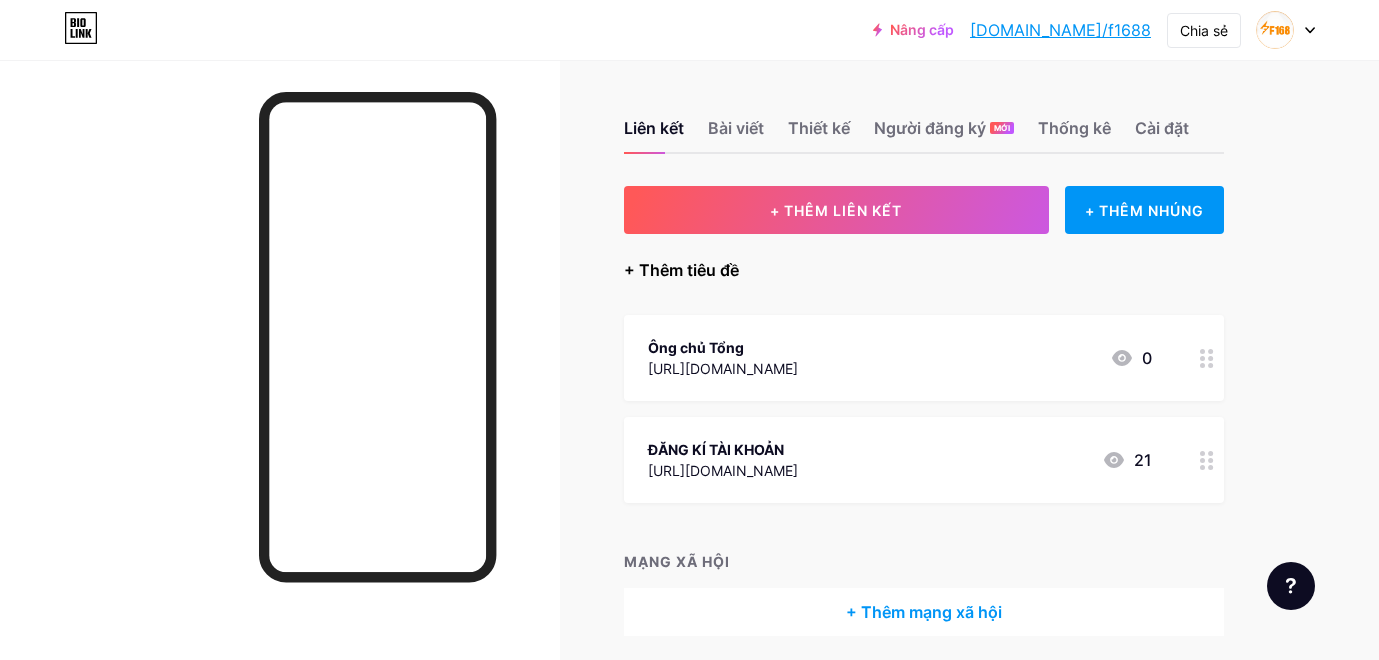 click on "+ Thêm tiêu đề" at bounding box center (681, 270) 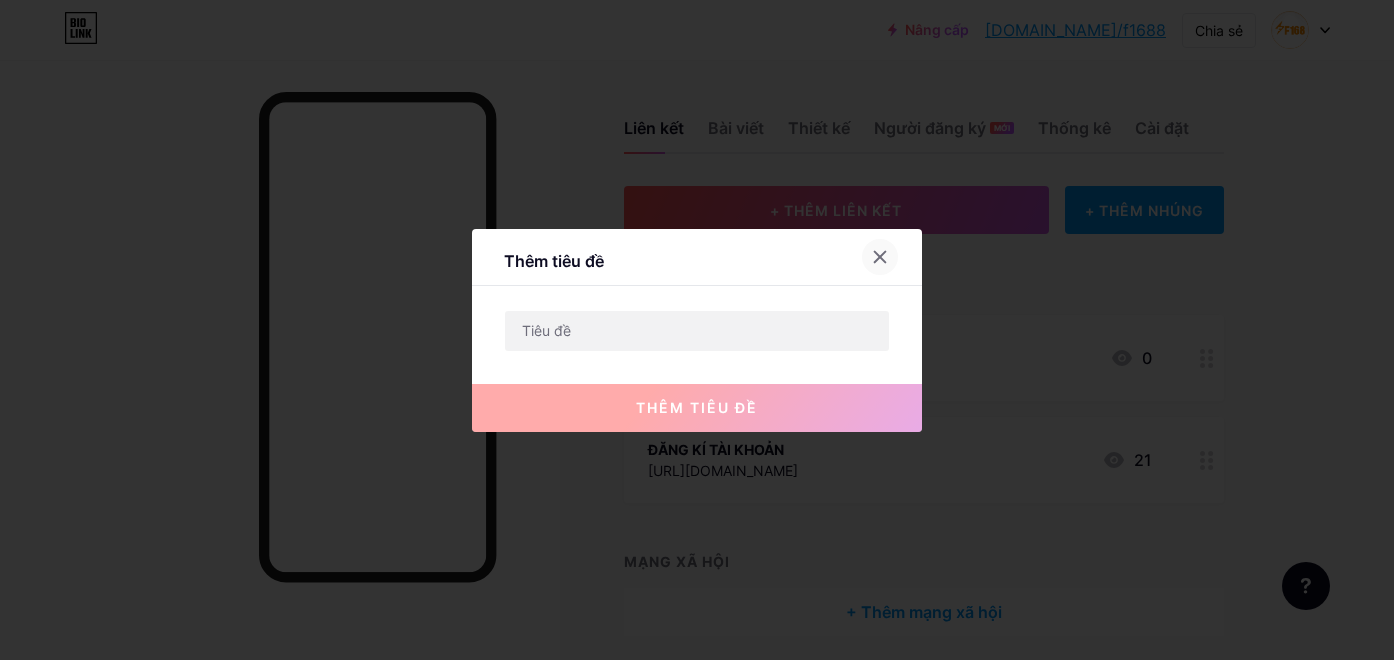 click 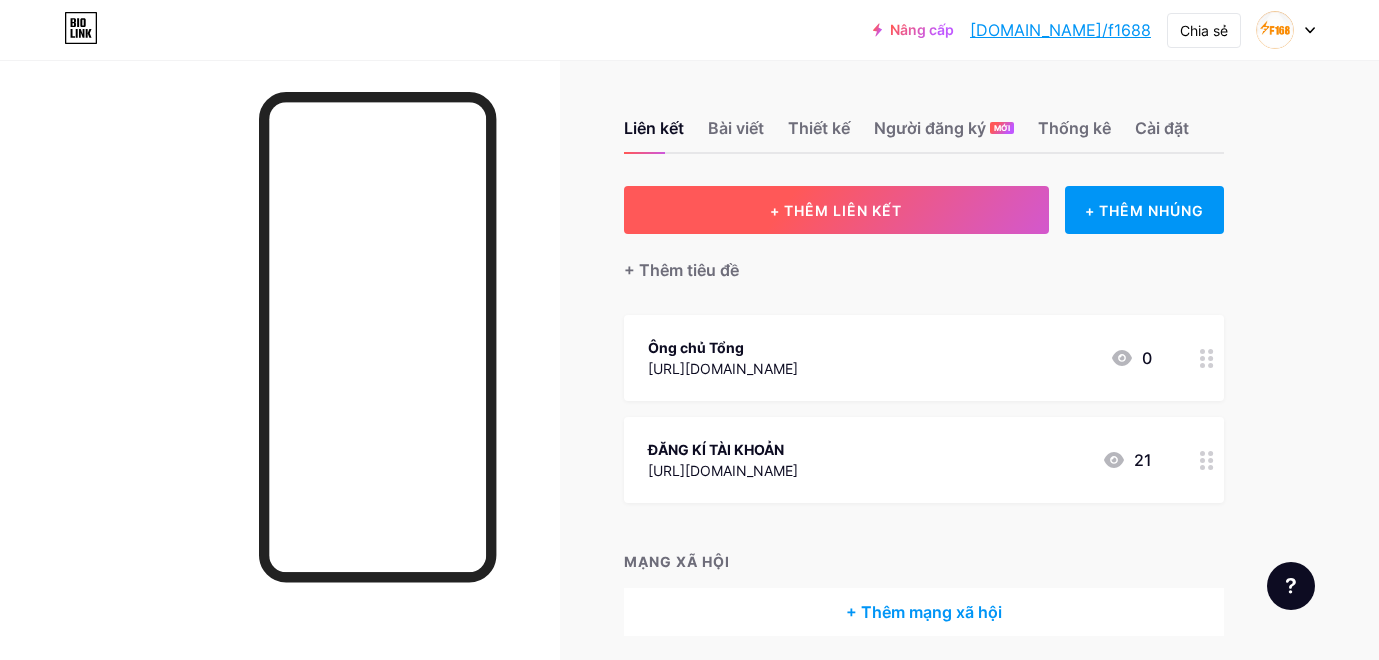 click on "+ THÊM LIÊN KẾT" at bounding box center (836, 210) 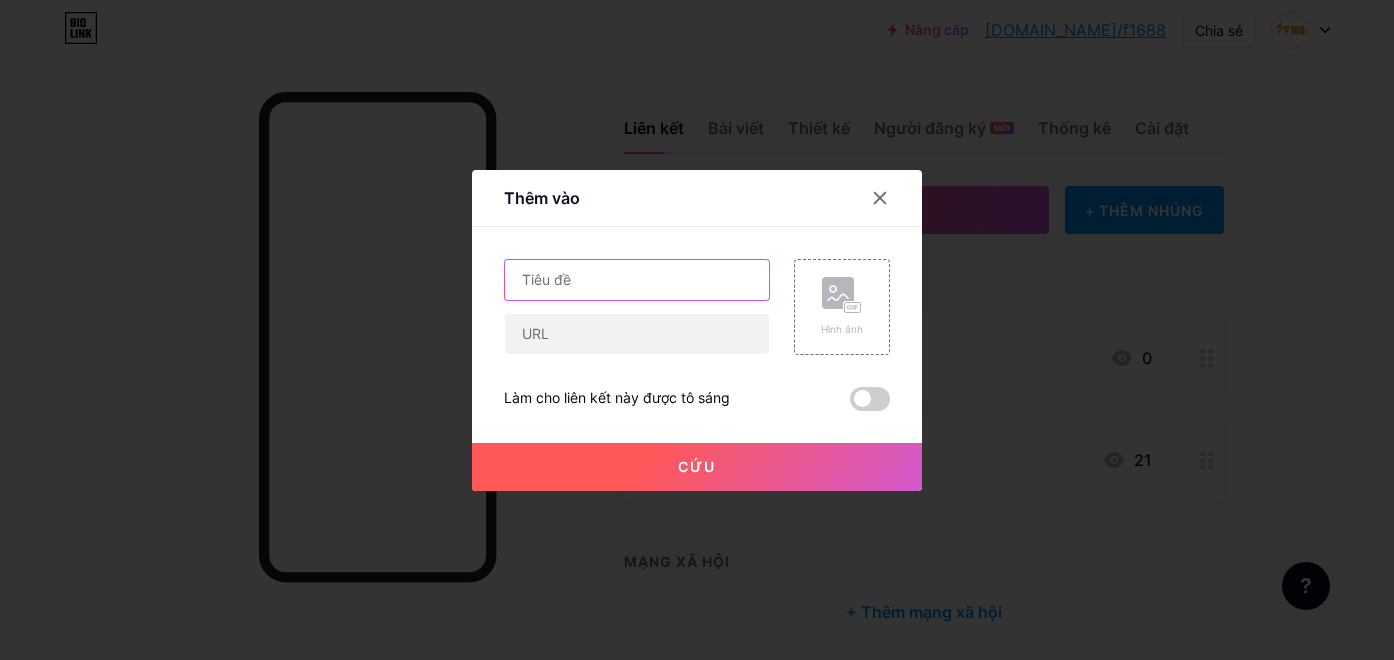click at bounding box center (637, 280) 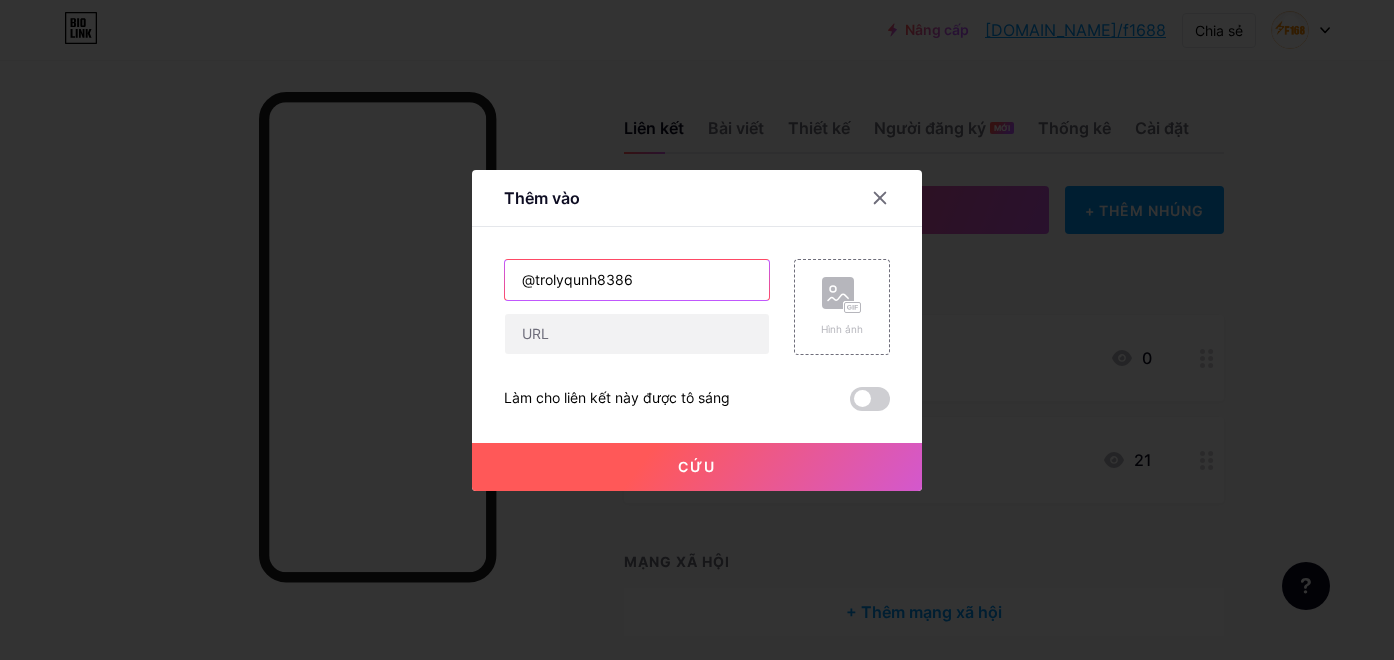 click on "@trolyqunh8386" at bounding box center (637, 280) 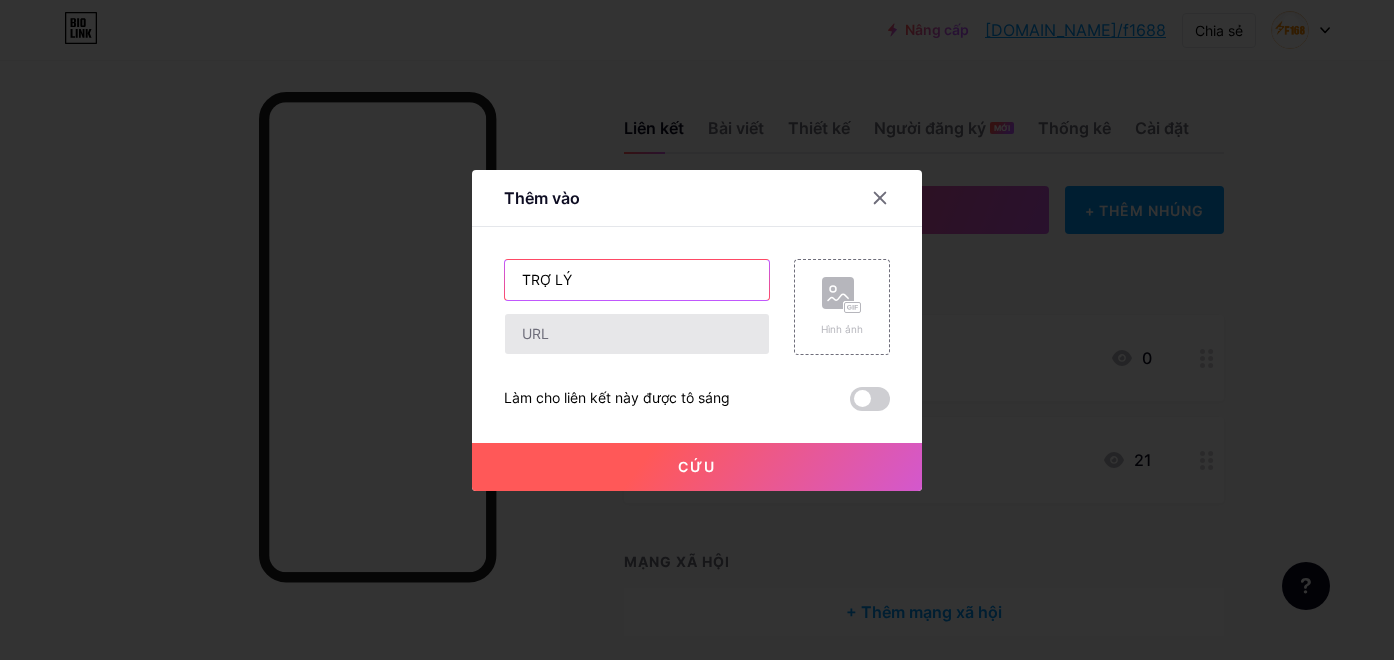 type on "TRỢ LÝ" 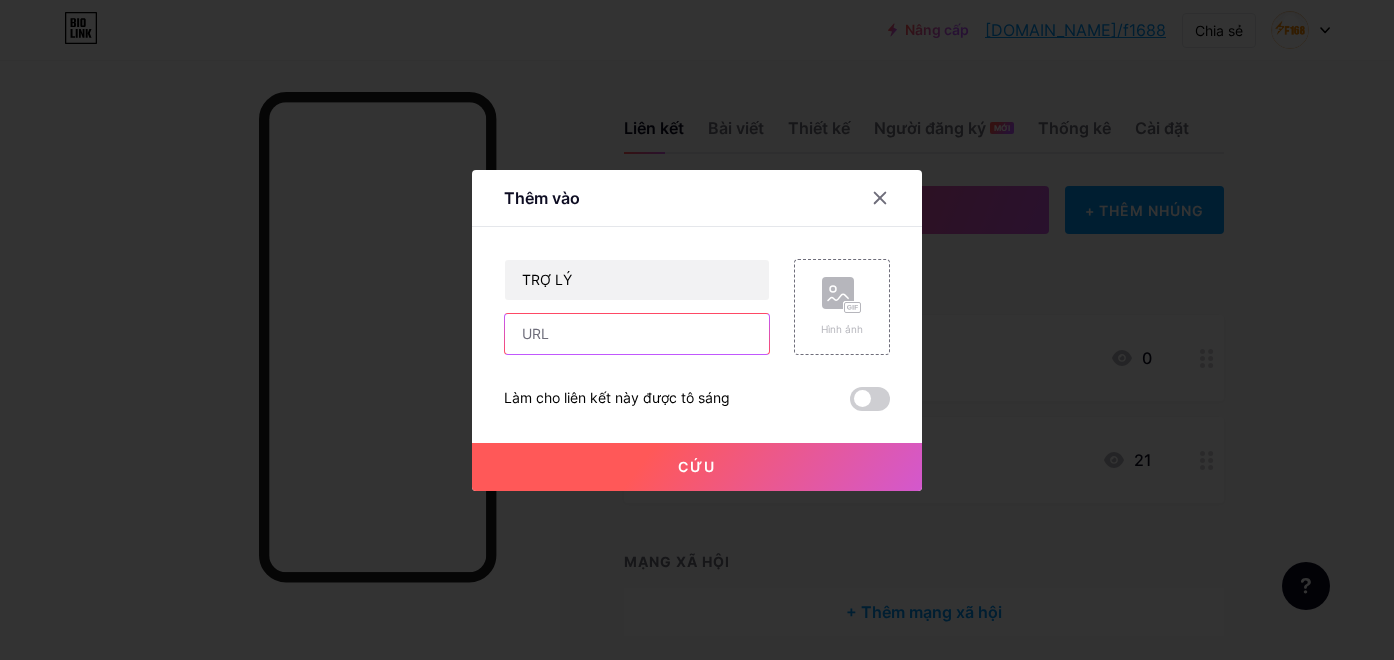 click at bounding box center (637, 334) 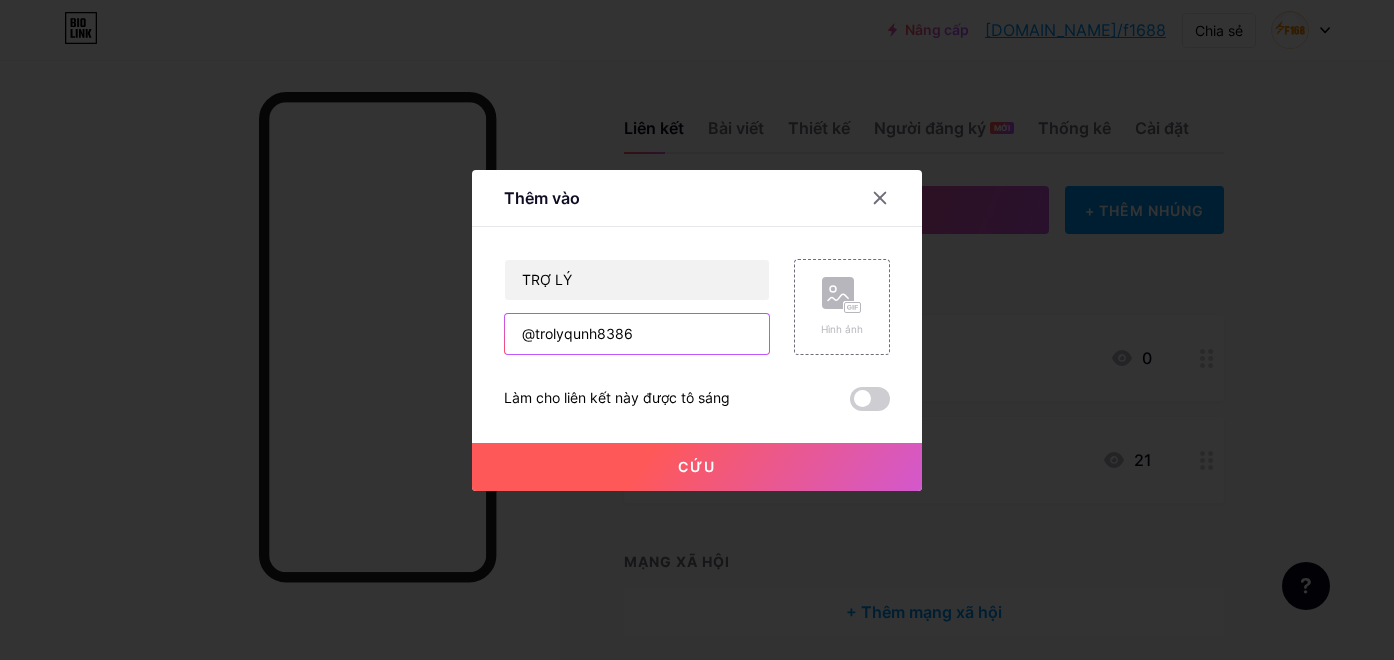 drag, startPoint x: 521, startPoint y: 338, endPoint x: 469, endPoint y: 338, distance: 52 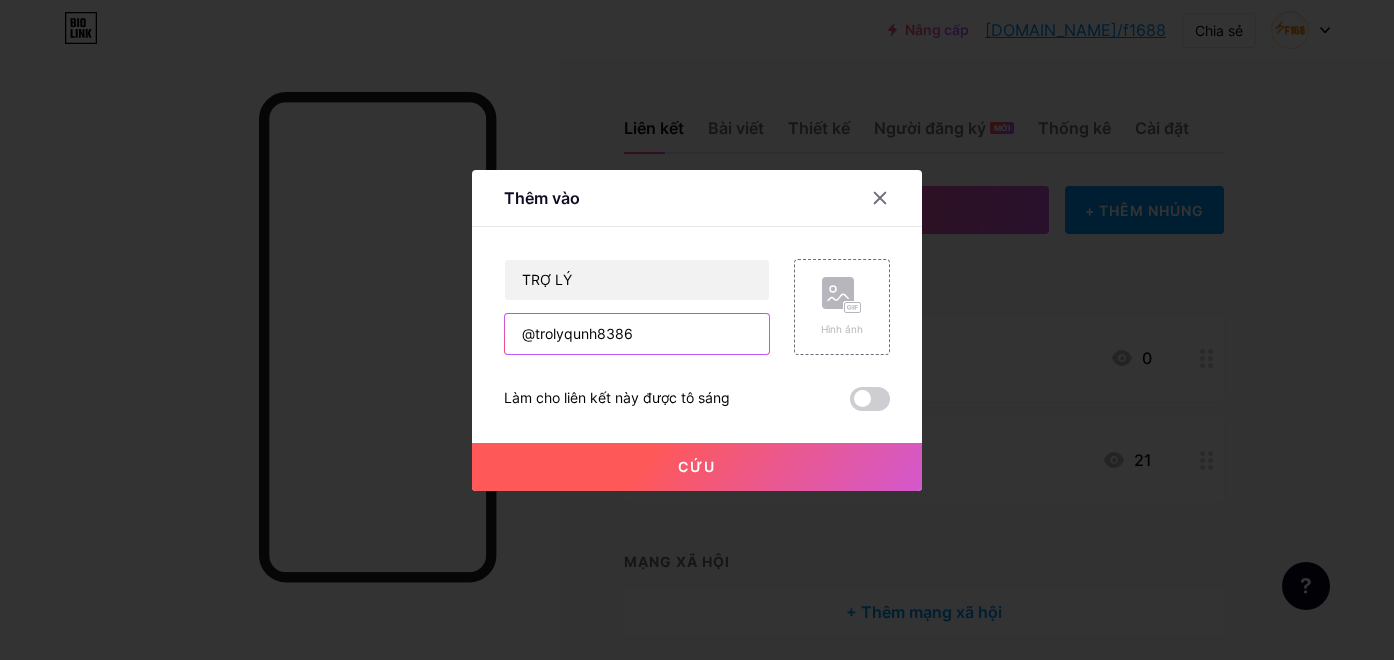 paste on "[URL][DOMAIN_NAME]" 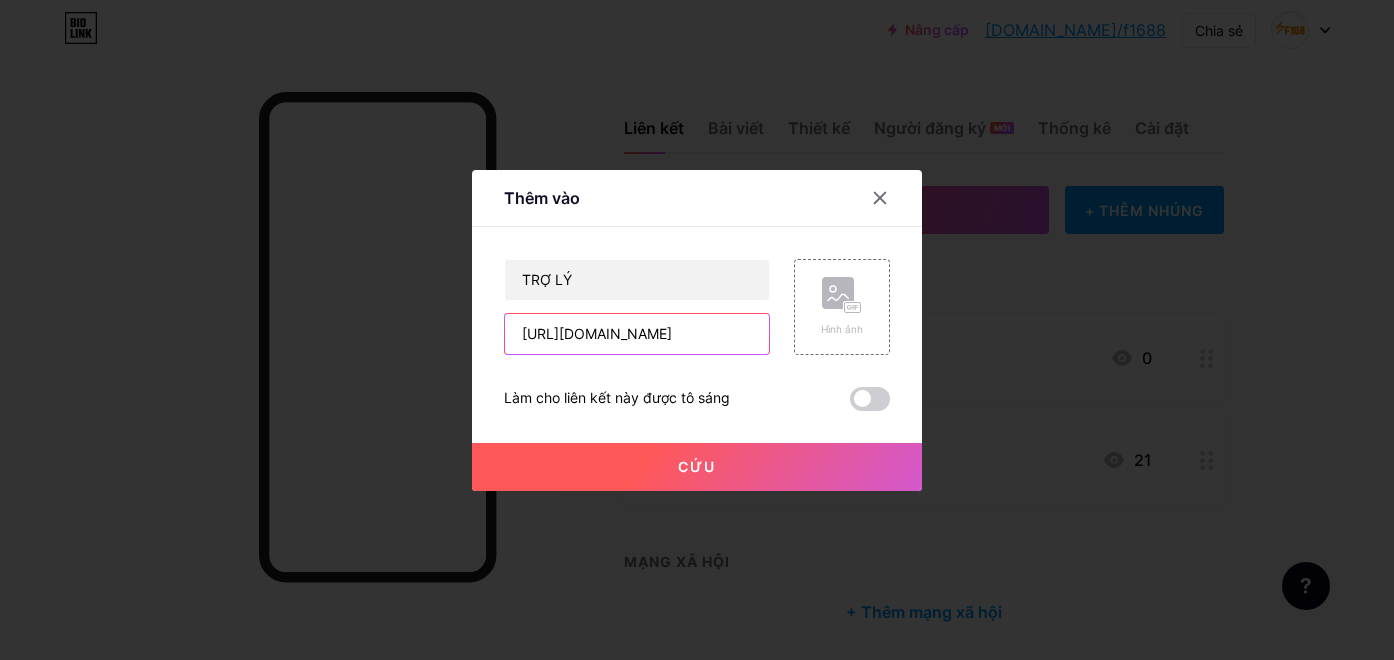 drag, startPoint x: 601, startPoint y: 335, endPoint x: 679, endPoint y: 335, distance: 78 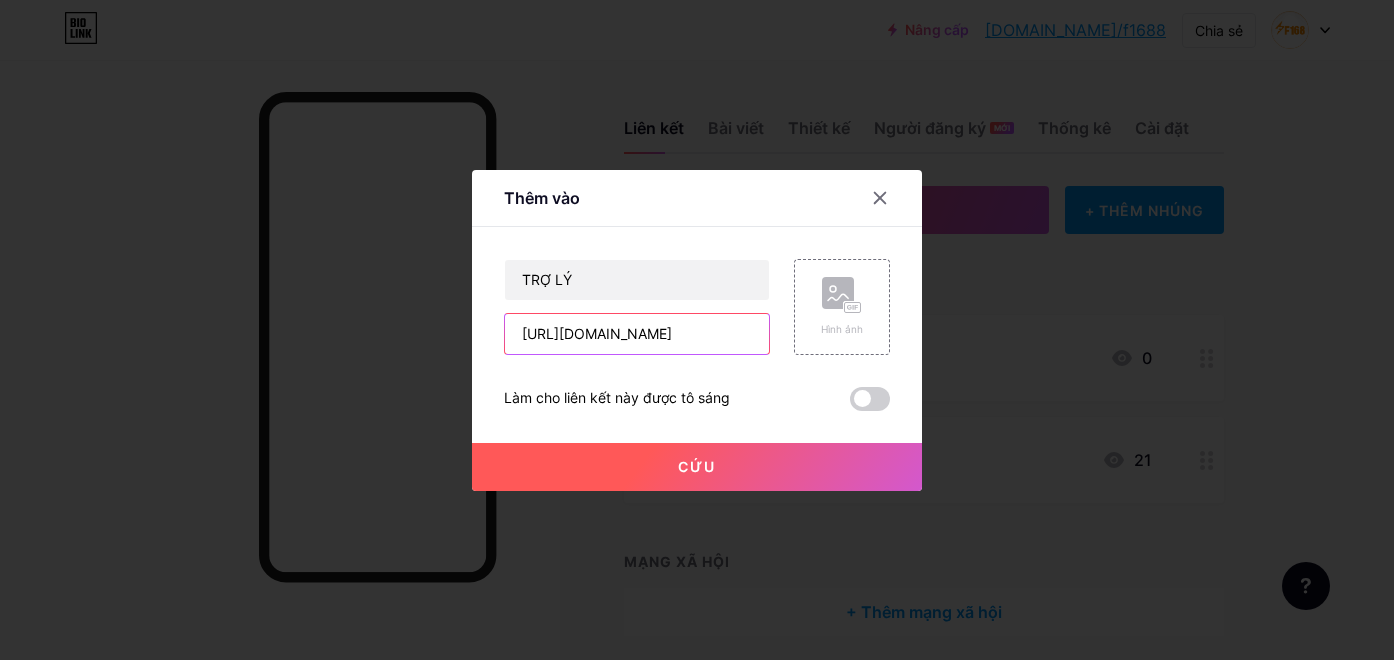 type on "[URL][DOMAIN_NAME]" 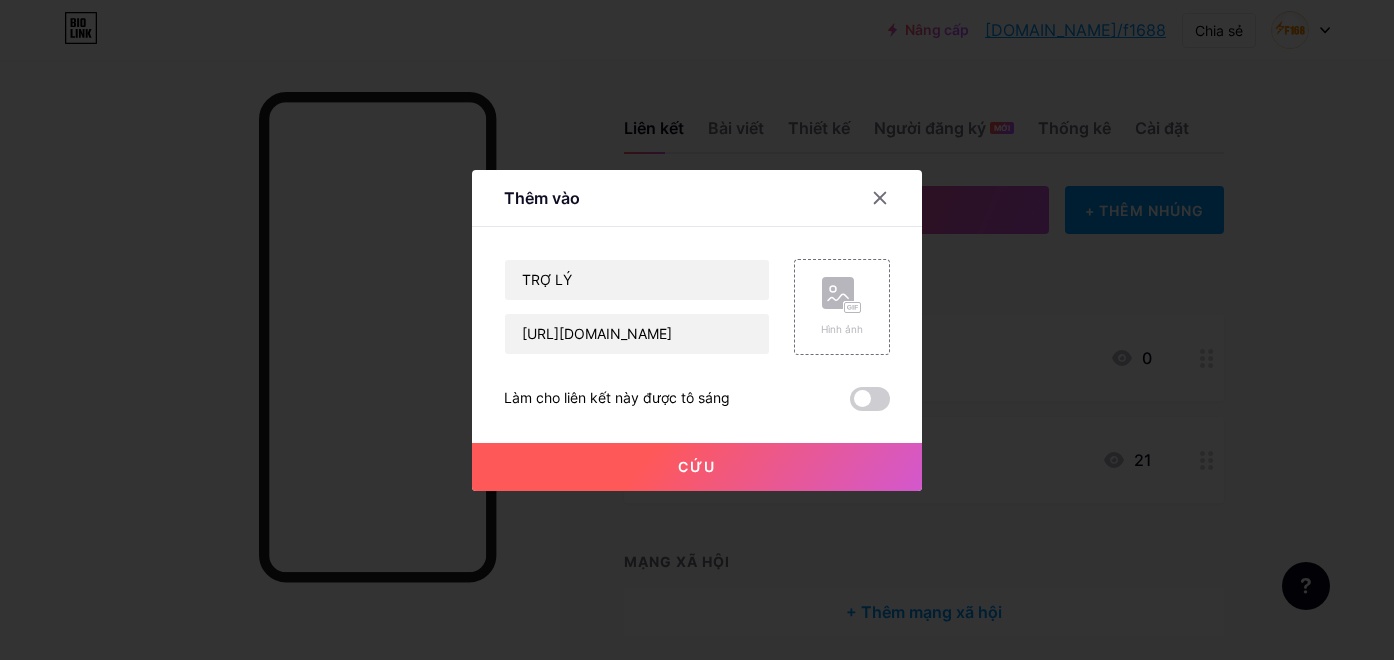 click on "Cứu" at bounding box center (697, 467) 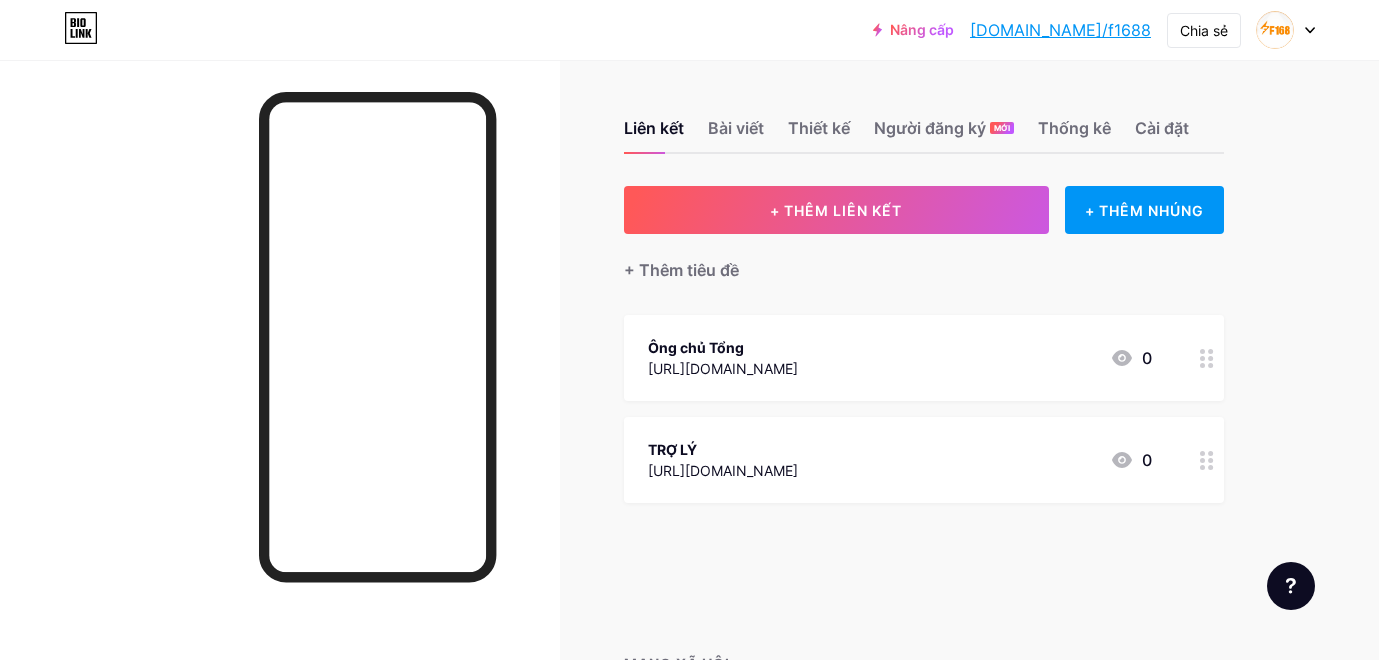 type 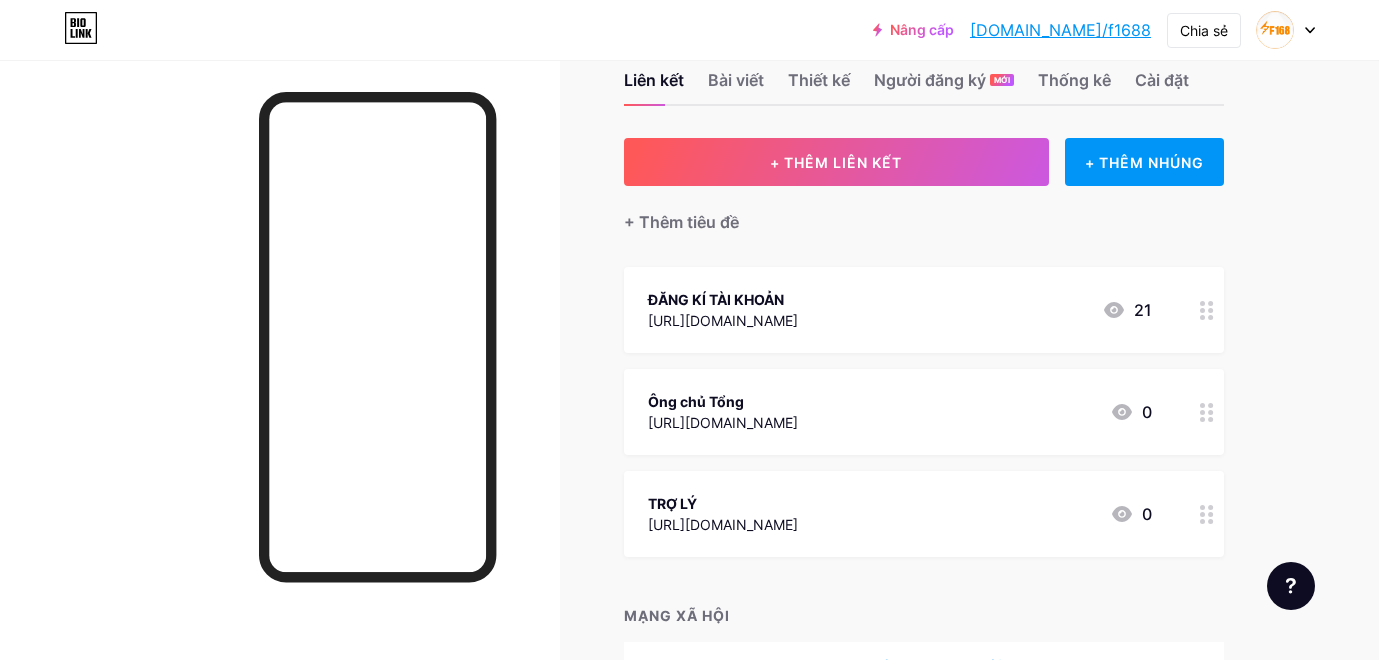 scroll, scrollTop: 0, scrollLeft: 0, axis: both 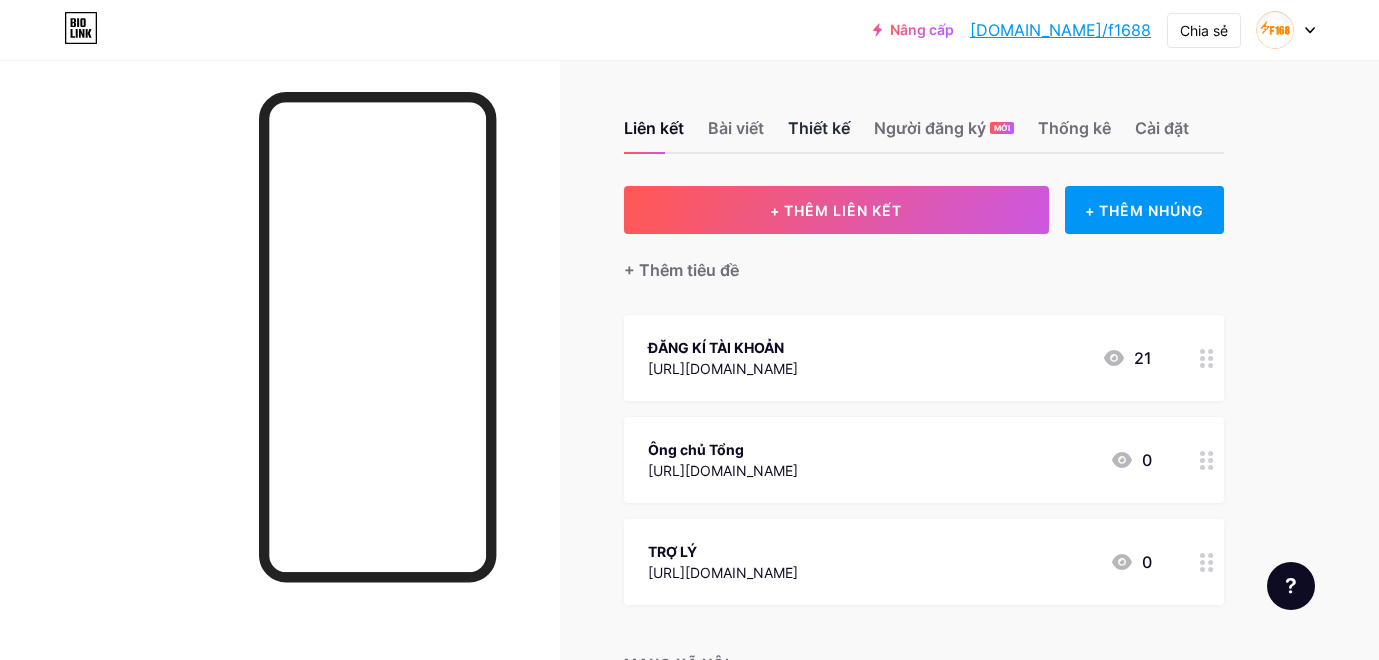 click on "Thiết kế" at bounding box center [819, 128] 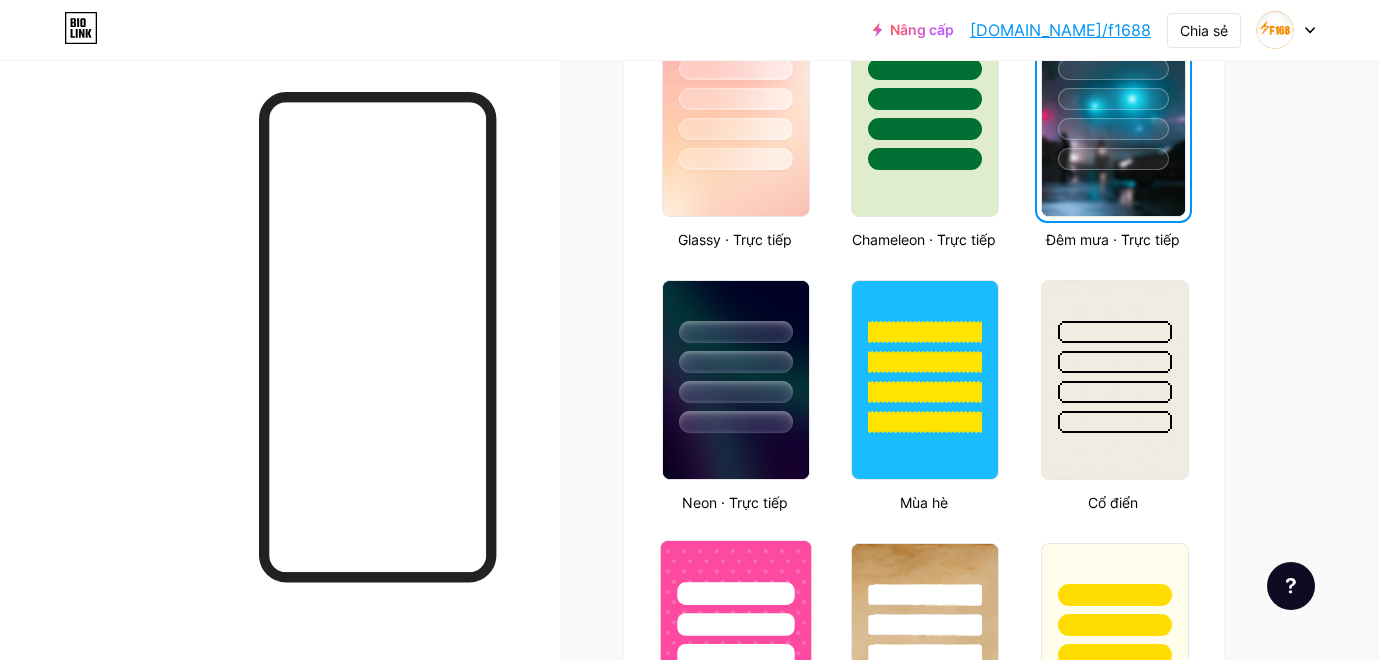 scroll, scrollTop: 2440, scrollLeft: 0, axis: vertical 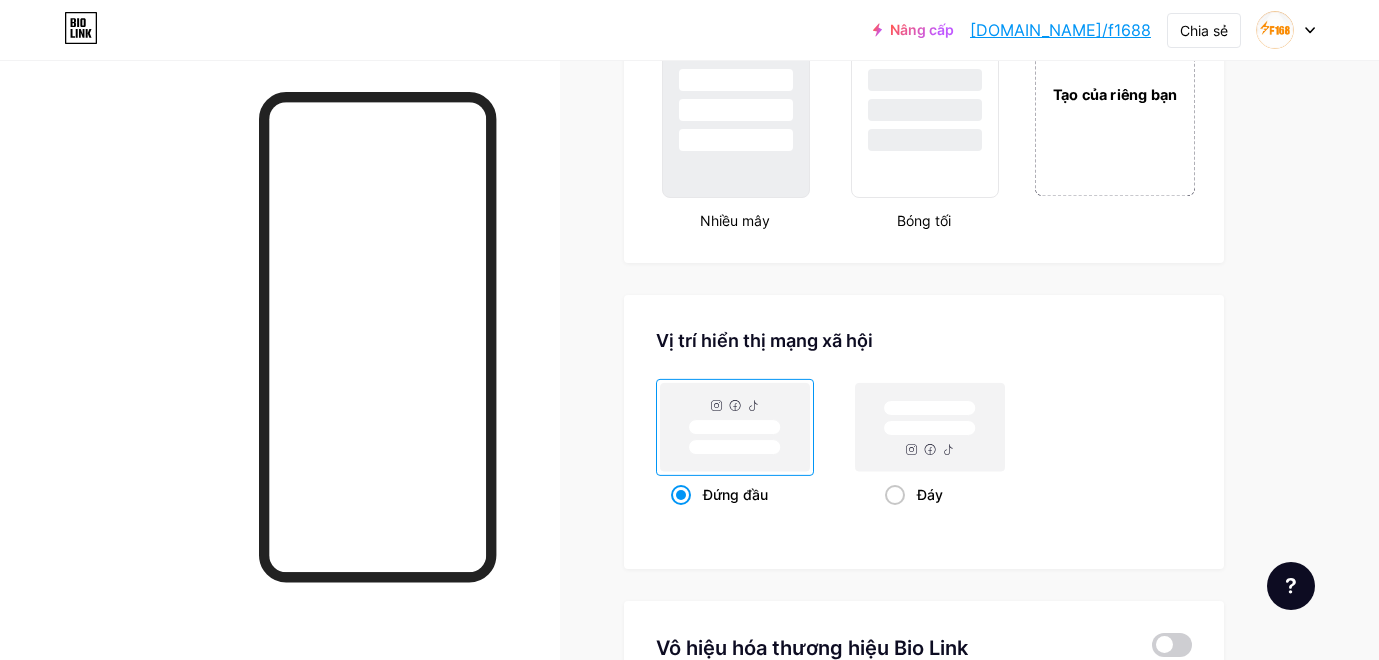 click on "Tạo của riêng bạn" at bounding box center [1114, 93] 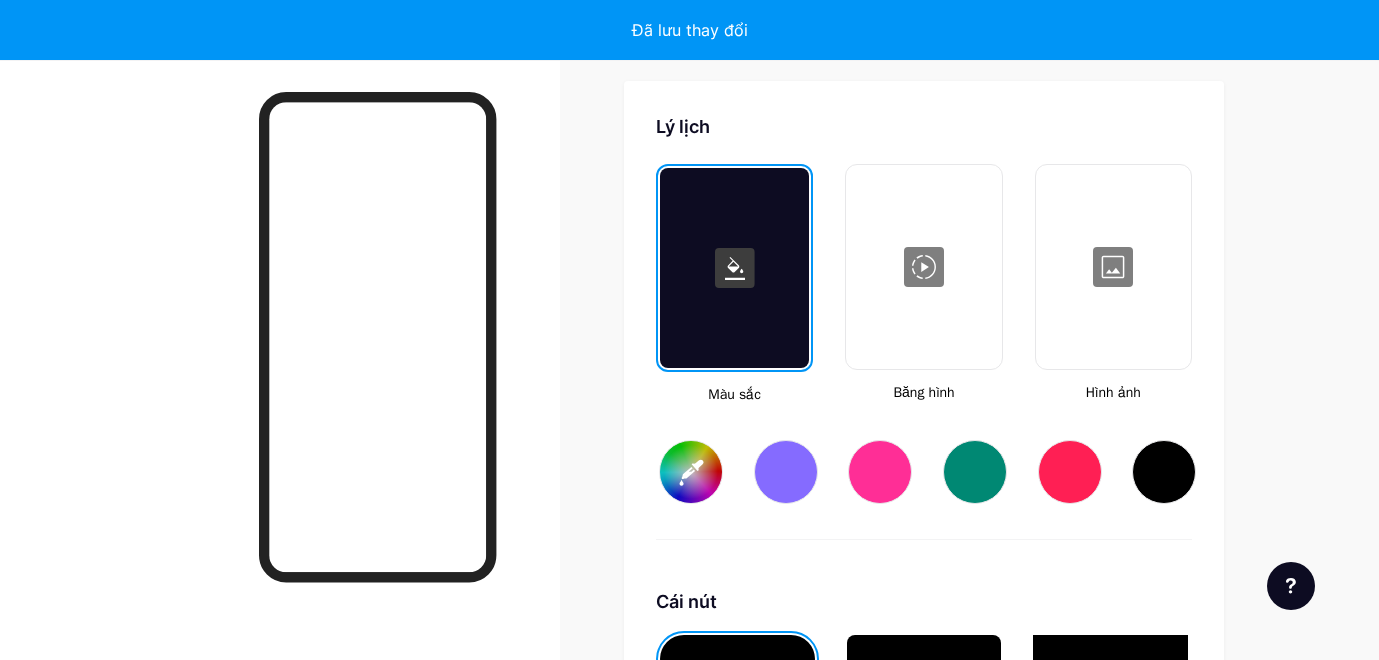 scroll, scrollTop: 2655, scrollLeft: 0, axis: vertical 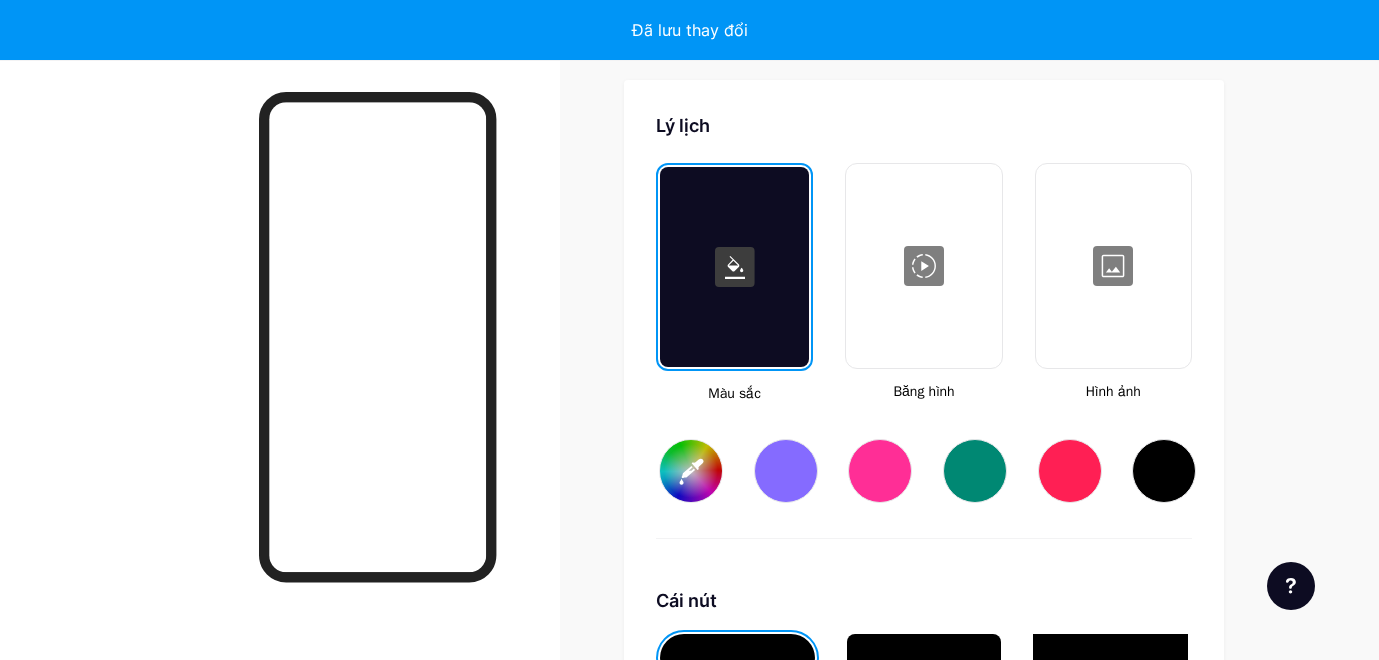 type on "#ffffff" 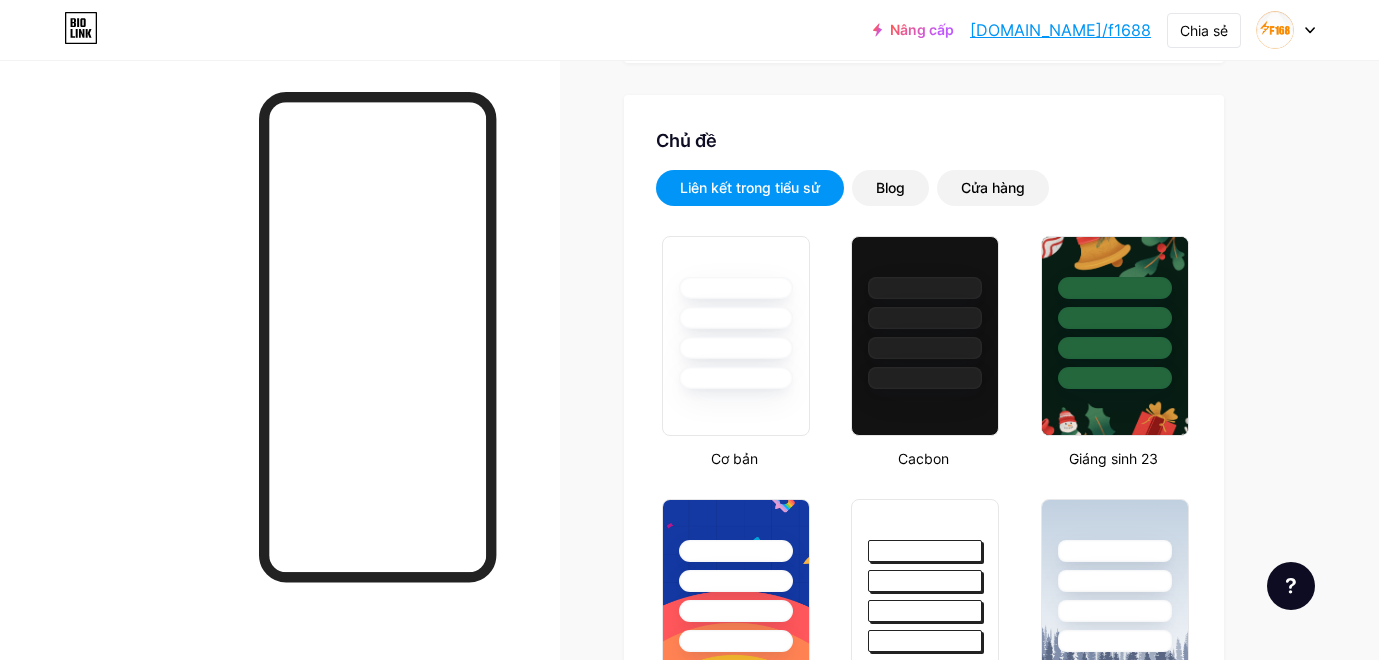 scroll, scrollTop: 0, scrollLeft: 0, axis: both 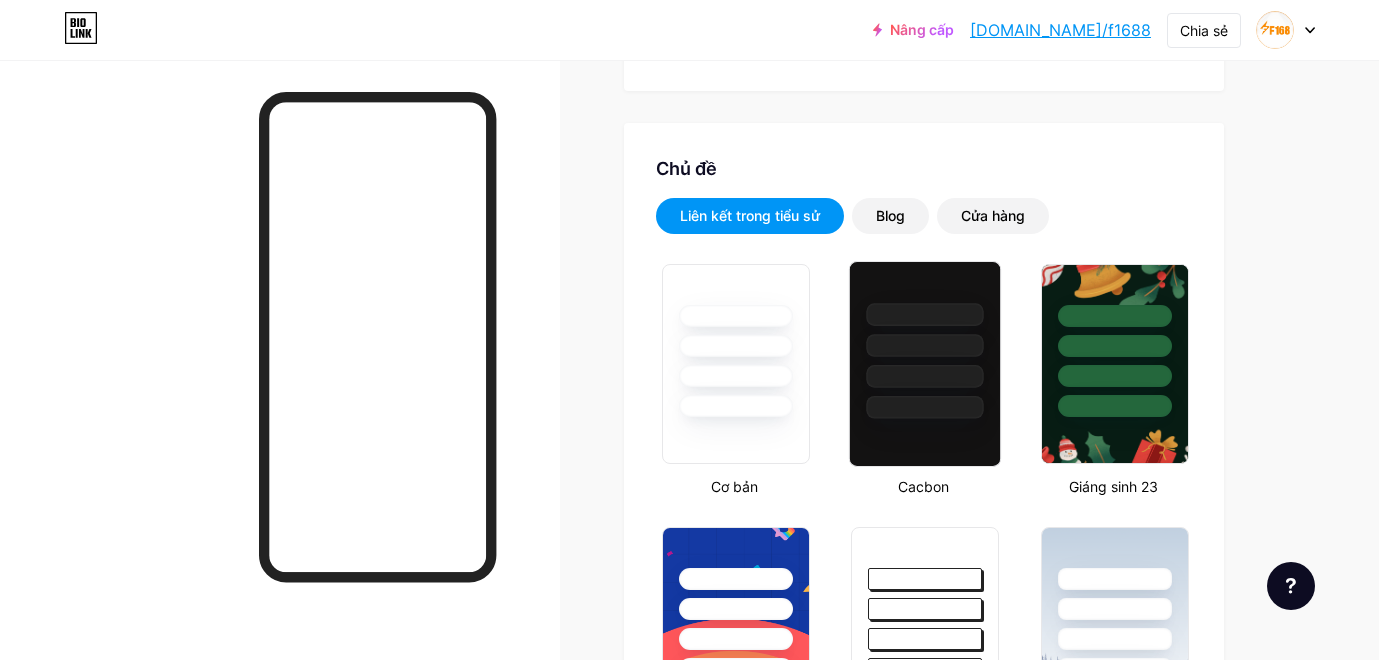 click at bounding box center [925, 314] 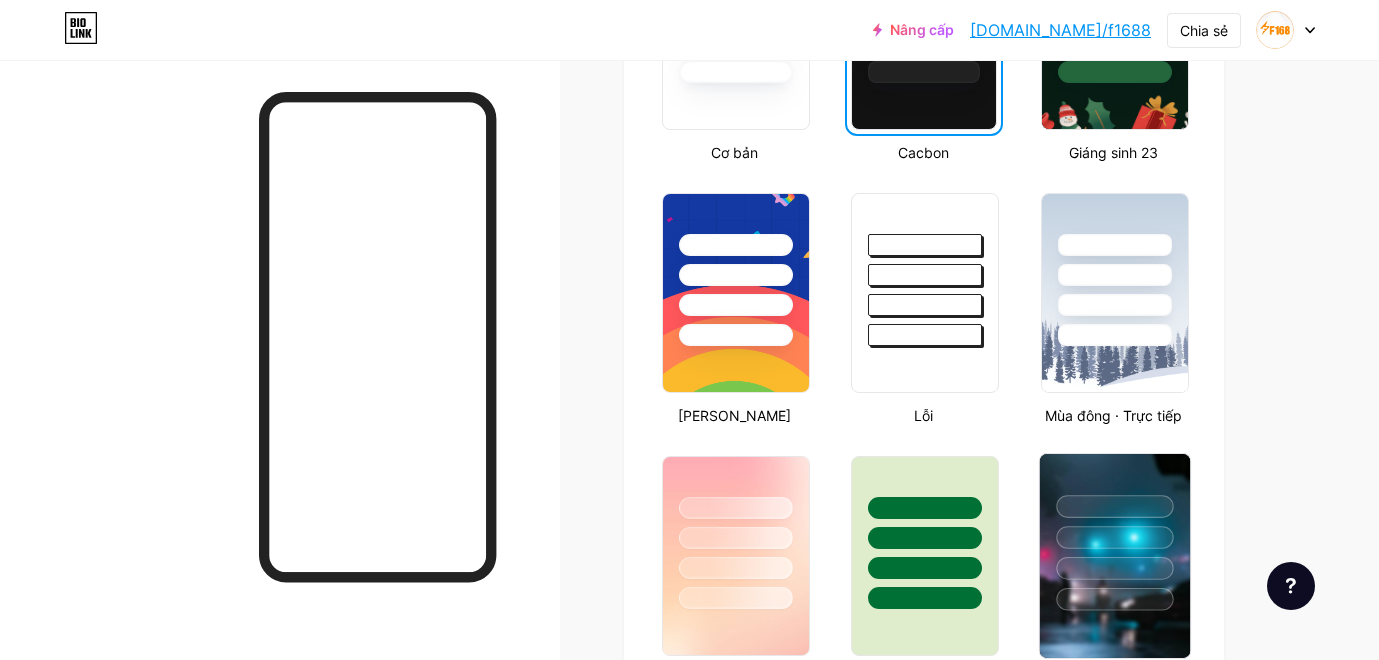 click at bounding box center [1114, 506] 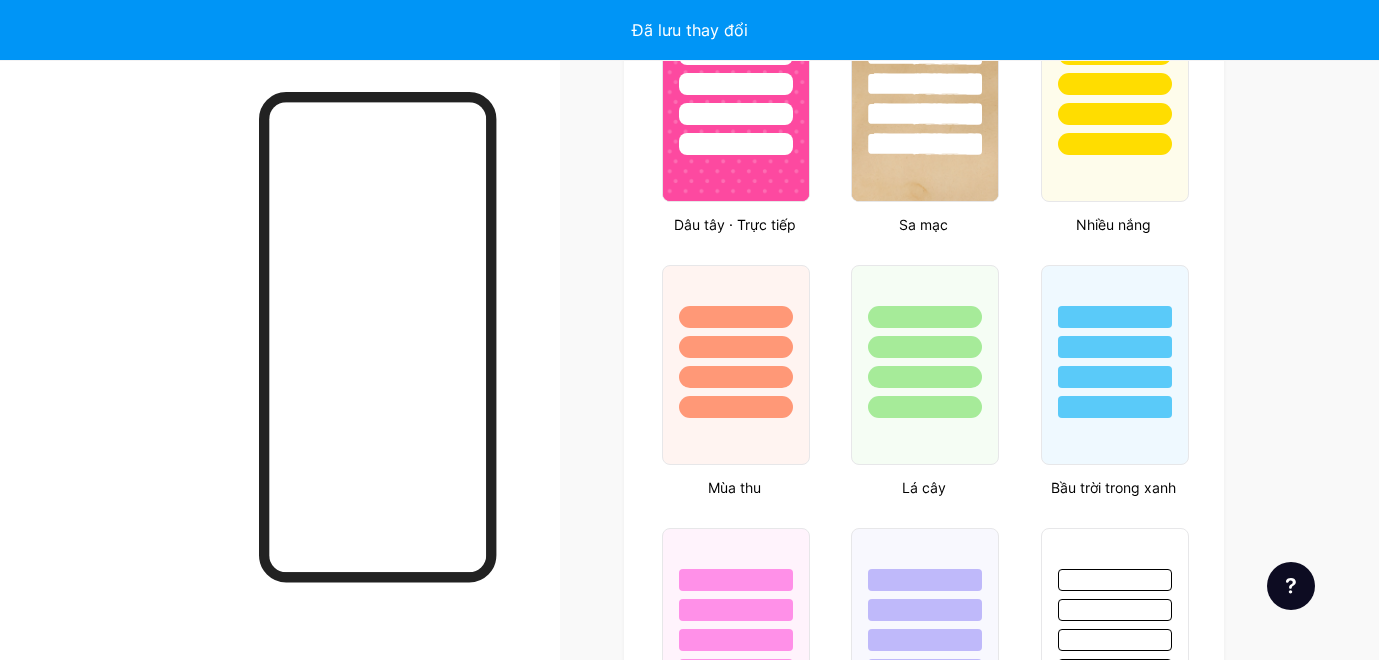 scroll, scrollTop: 1667, scrollLeft: 0, axis: vertical 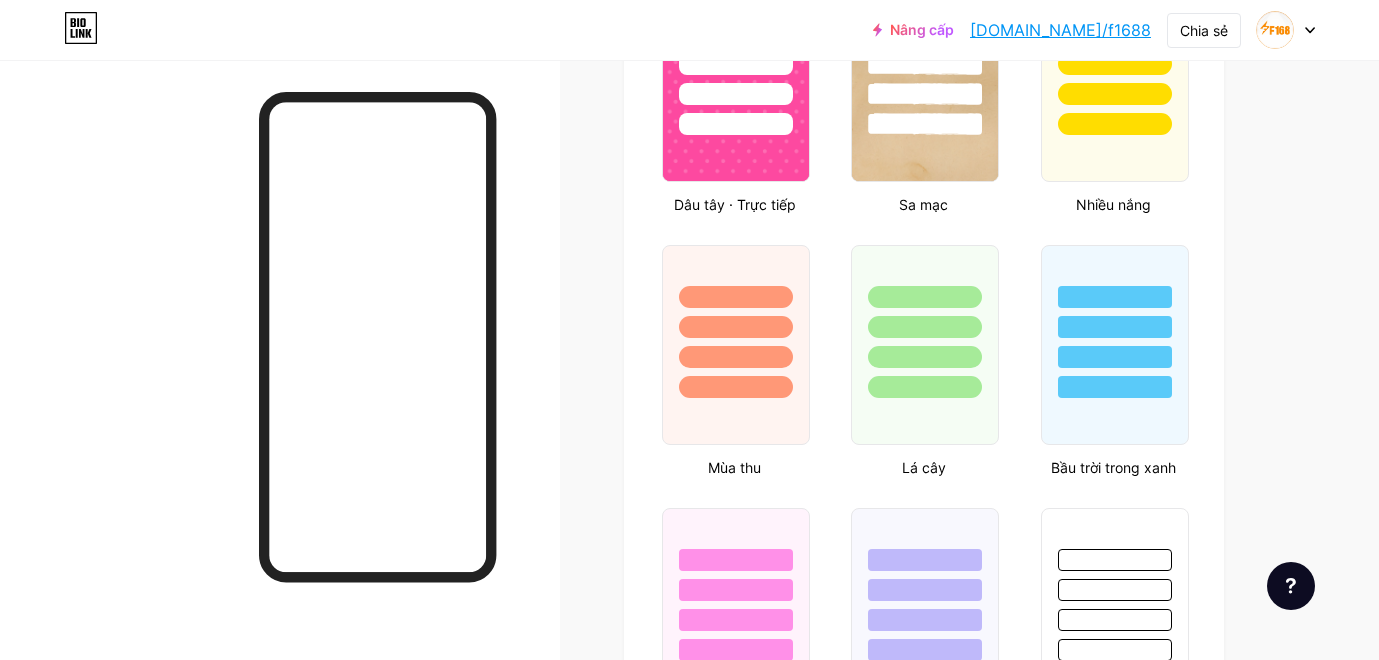 click on "[DOMAIN_NAME]/f1688" at bounding box center [1060, 30] 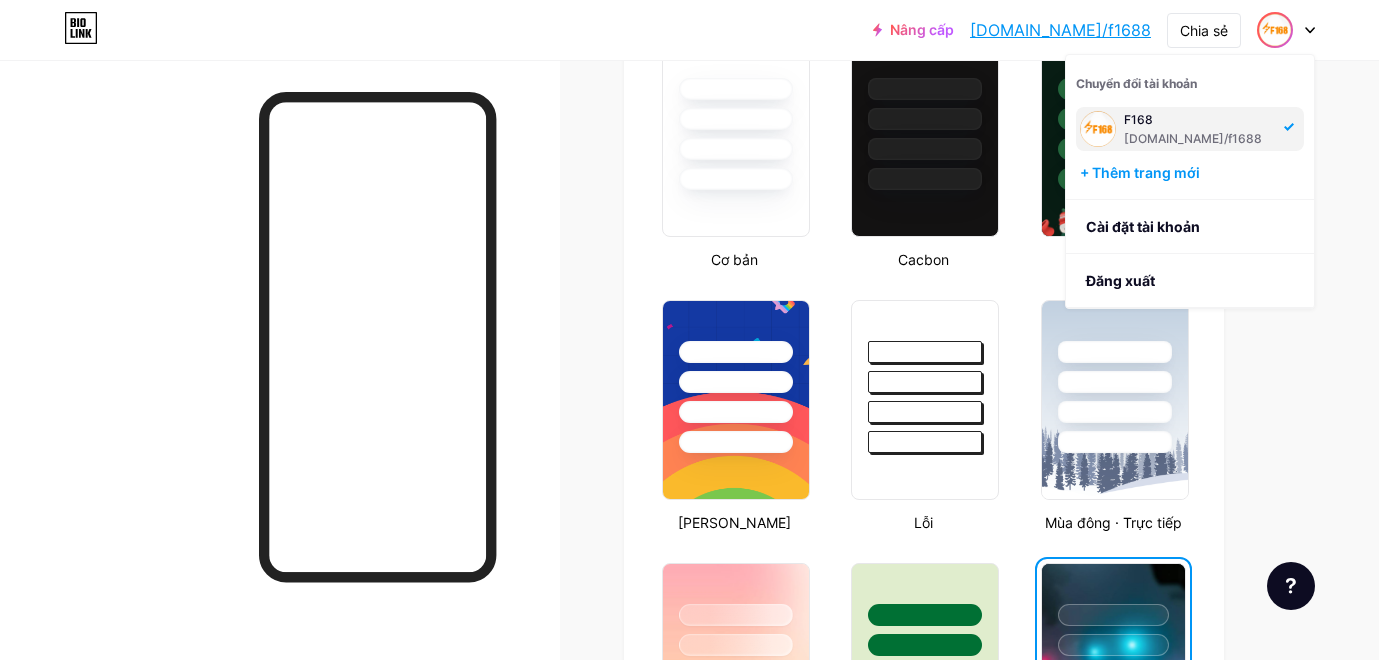 scroll, scrollTop: 0, scrollLeft: 0, axis: both 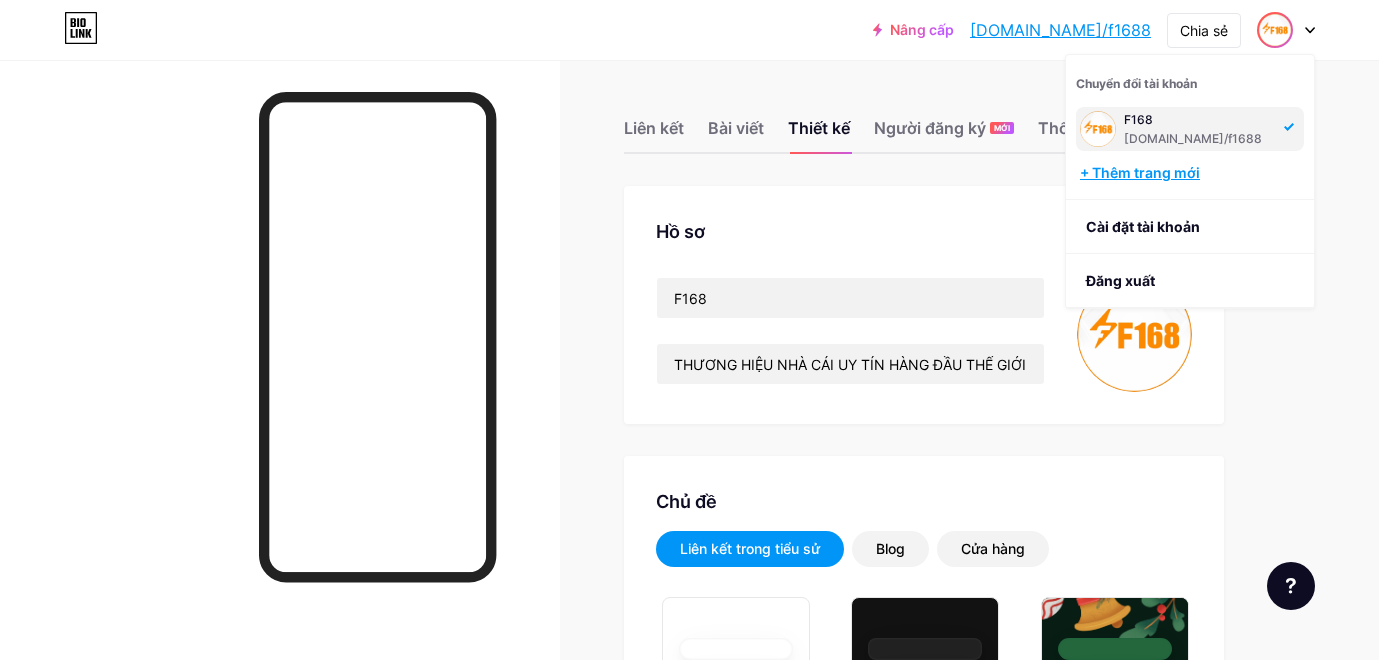 click on "+ Thêm trang mới" at bounding box center [1192, 173] 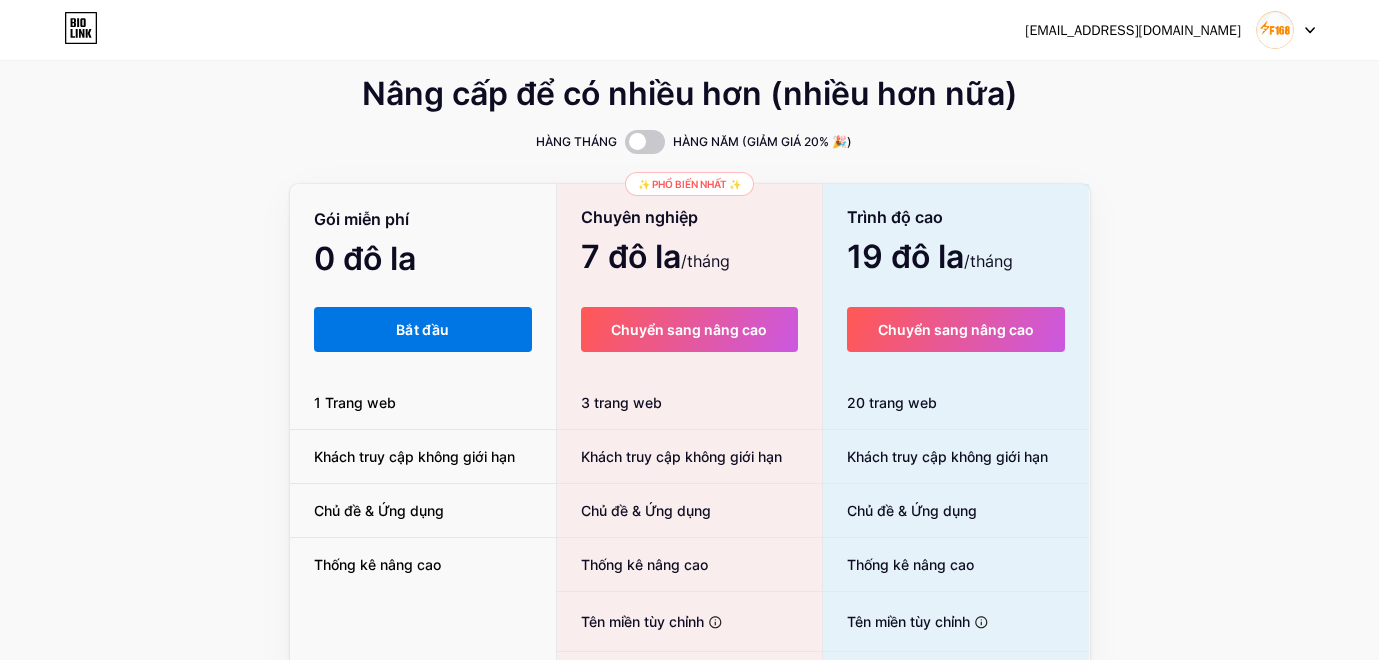 scroll, scrollTop: 0, scrollLeft: 0, axis: both 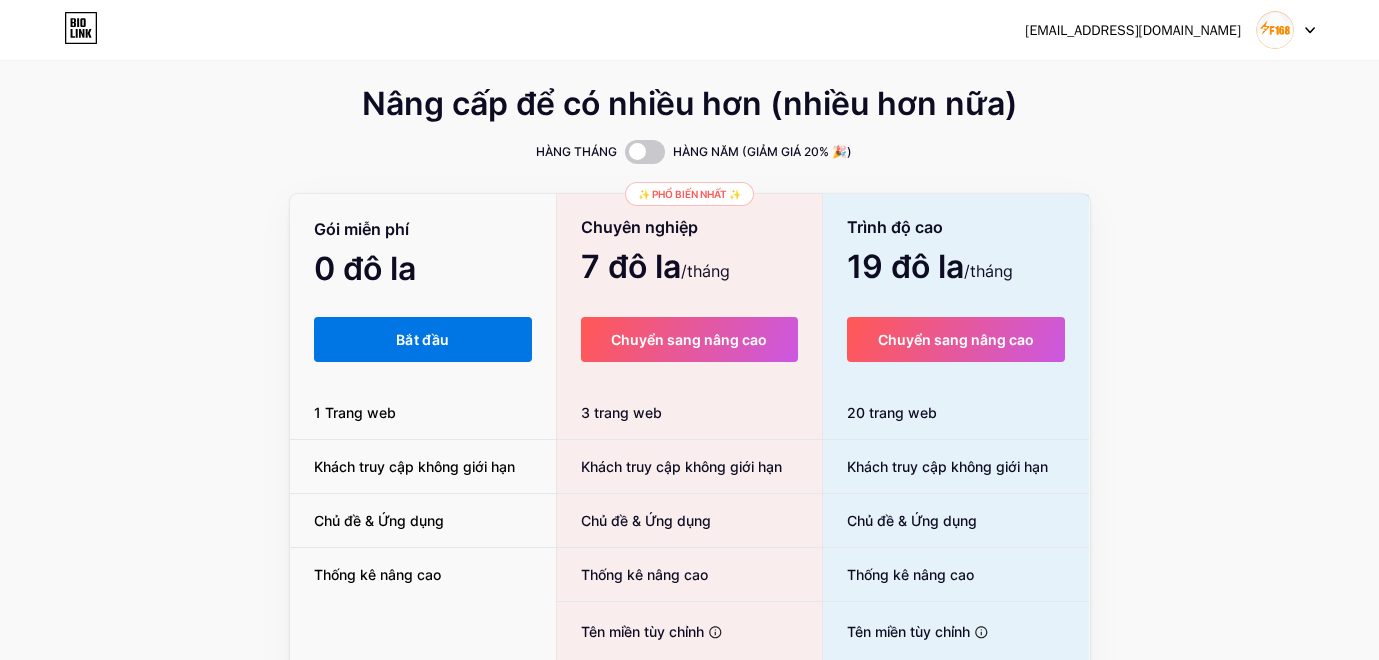 click on "Bắt đầu" at bounding box center [423, 339] 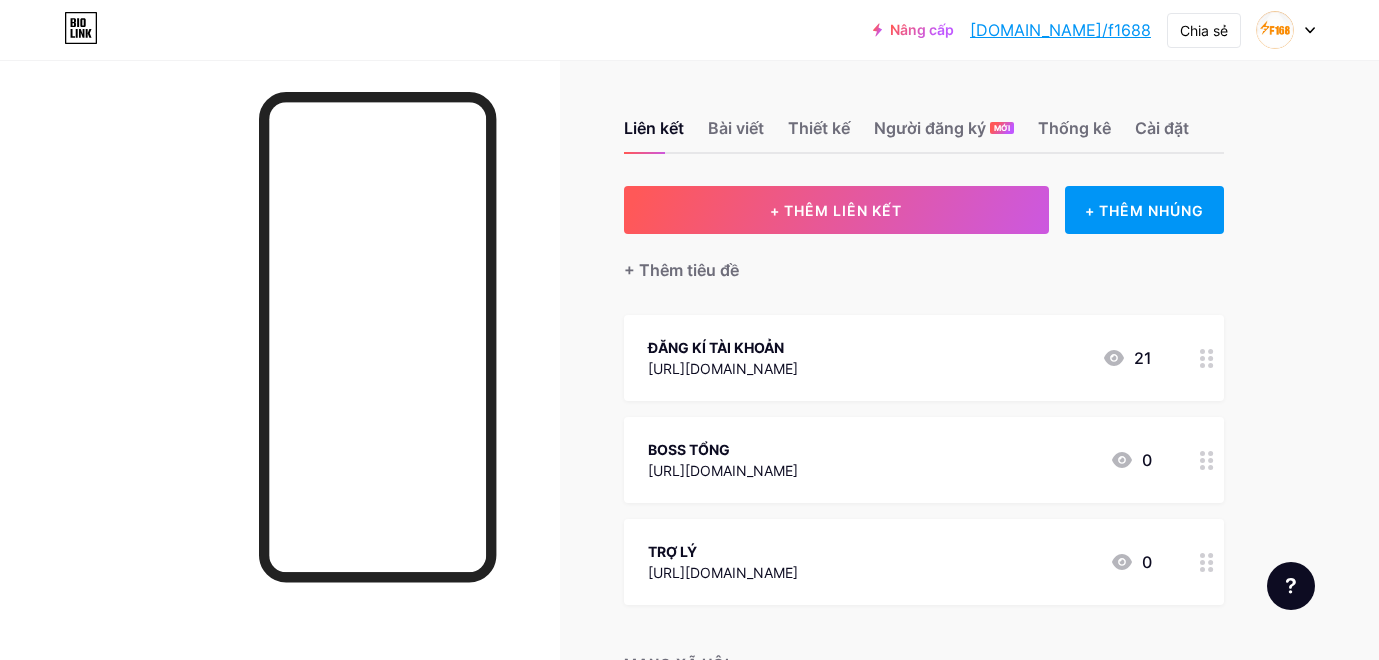 click at bounding box center (1286, 30) 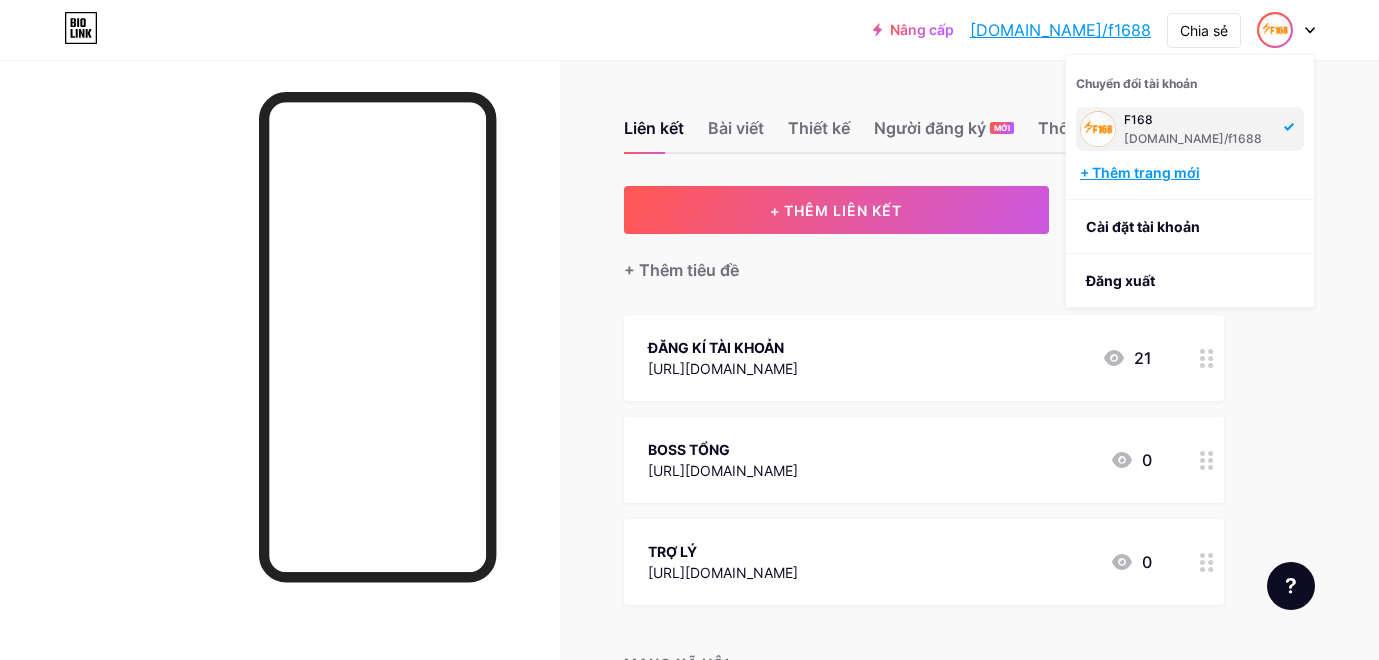 click on "+ Thêm trang mới" at bounding box center (1140, 172) 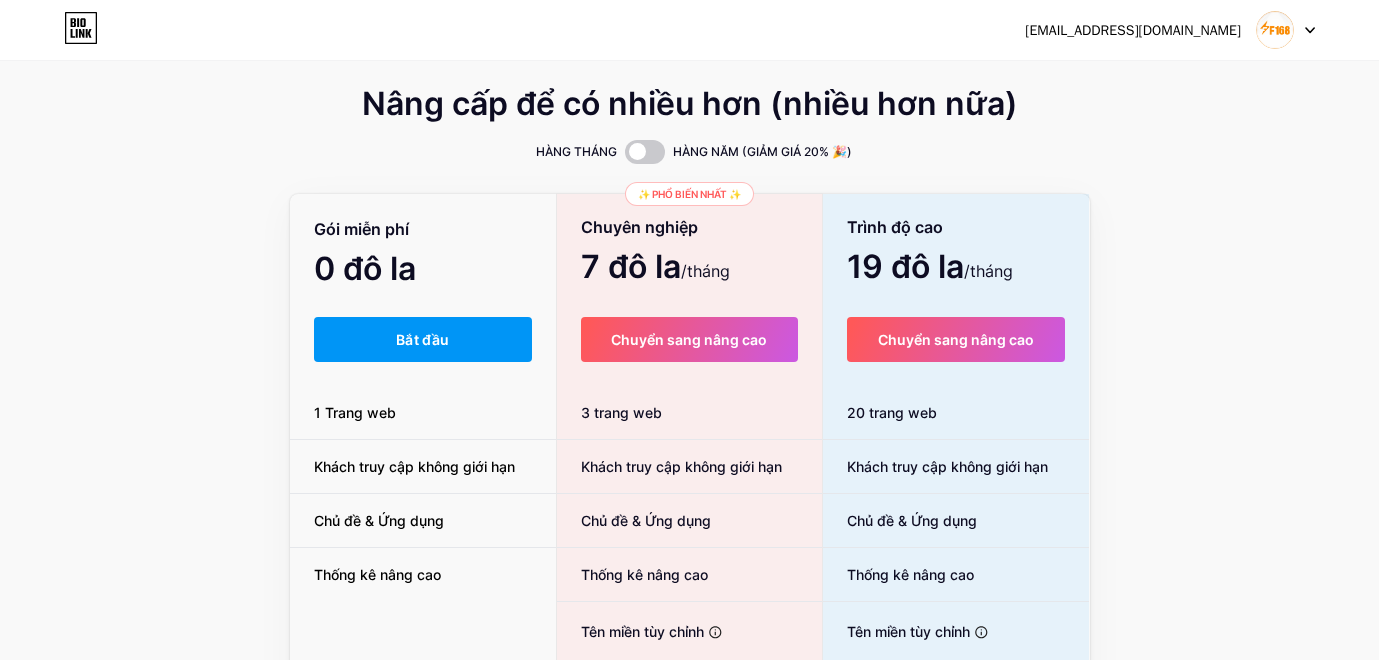 click on "[EMAIL_ADDRESS][DOMAIN_NAME]           Bảng điều khiển     Đăng xuất" at bounding box center [689, 30] 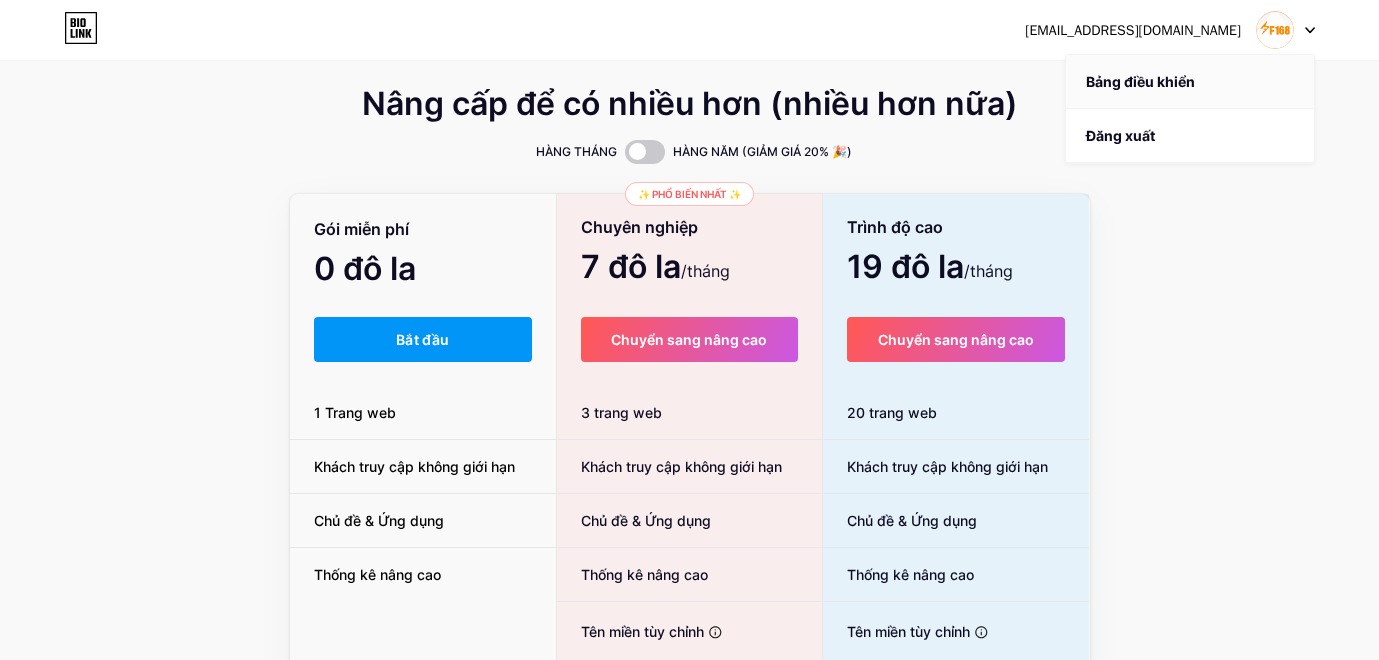 click on "Bảng điều khiển" at bounding box center (1190, 82) 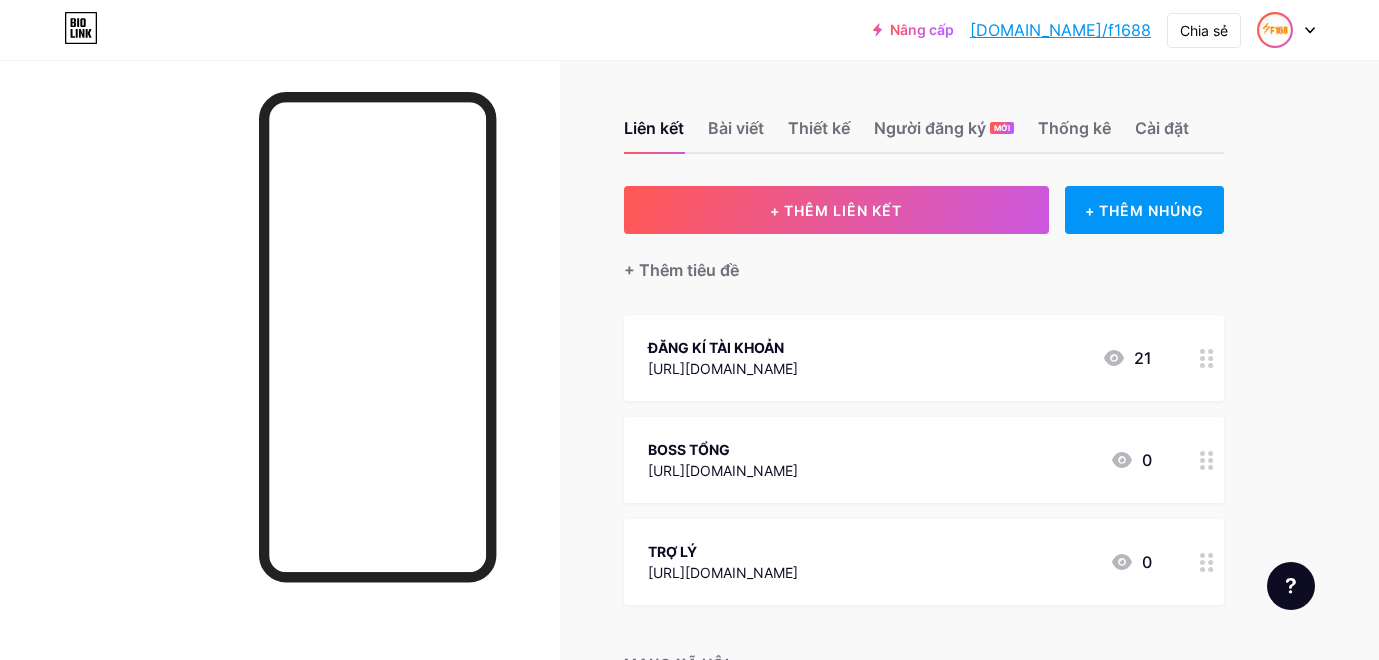 click at bounding box center [1275, 30] 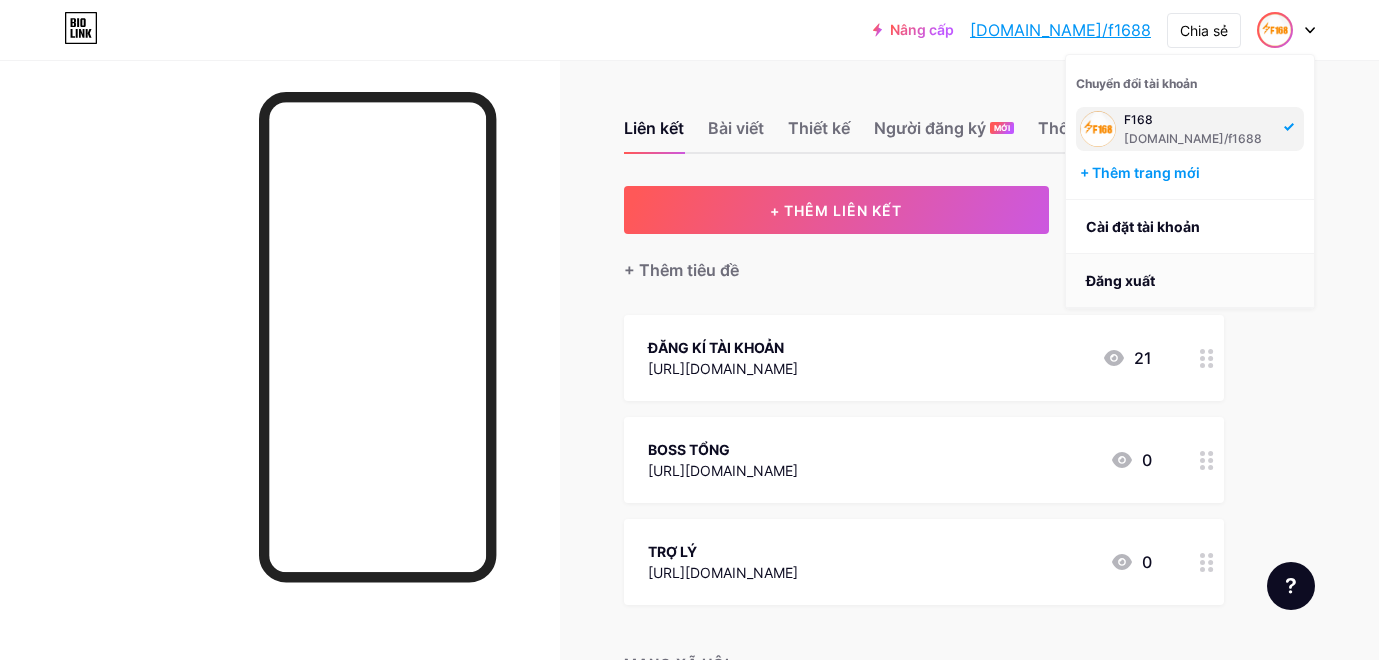 click on "Đăng xuất" at bounding box center (1190, 281) 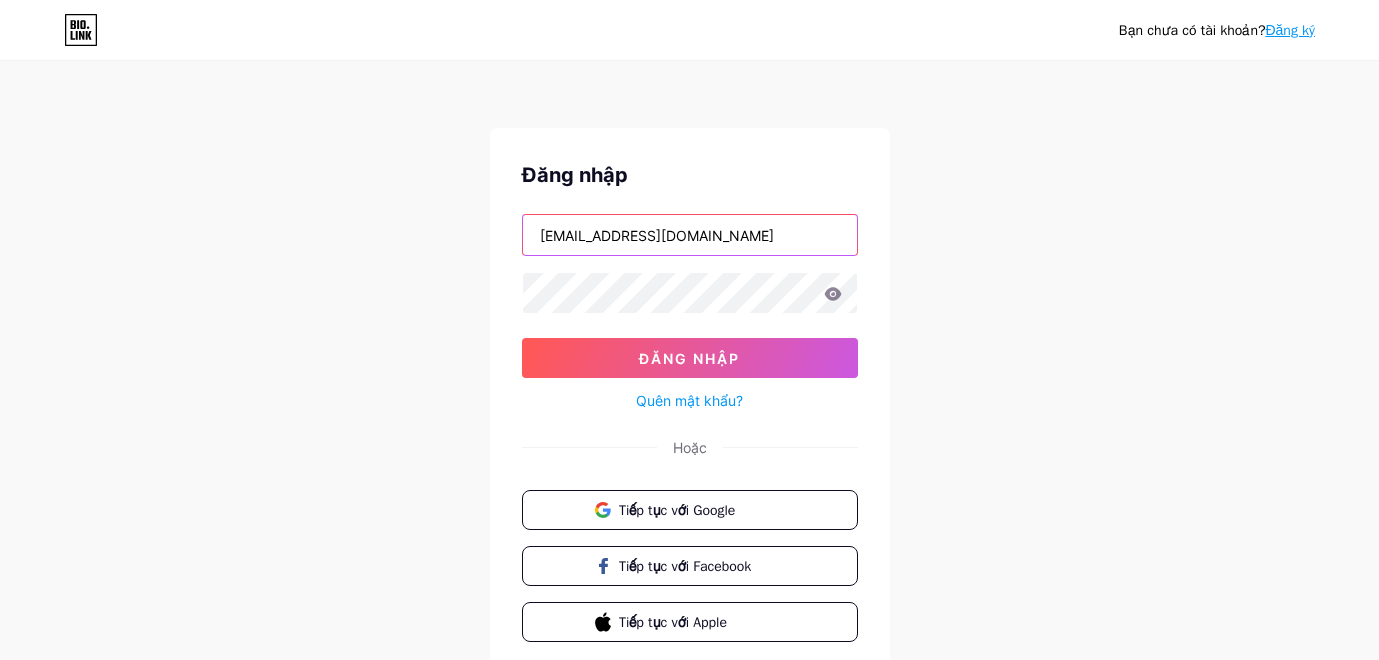 click on "[EMAIL_ADDRESS][DOMAIN_NAME]" at bounding box center (690, 235) 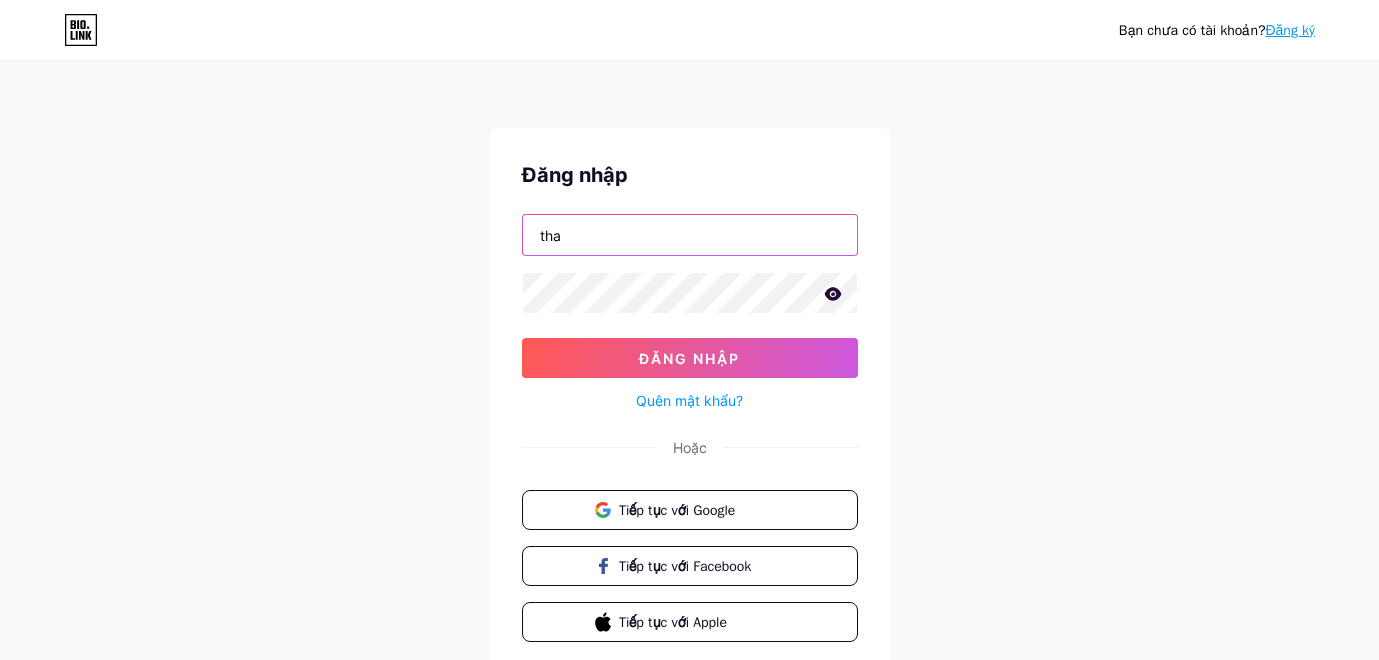 type on "tha" 